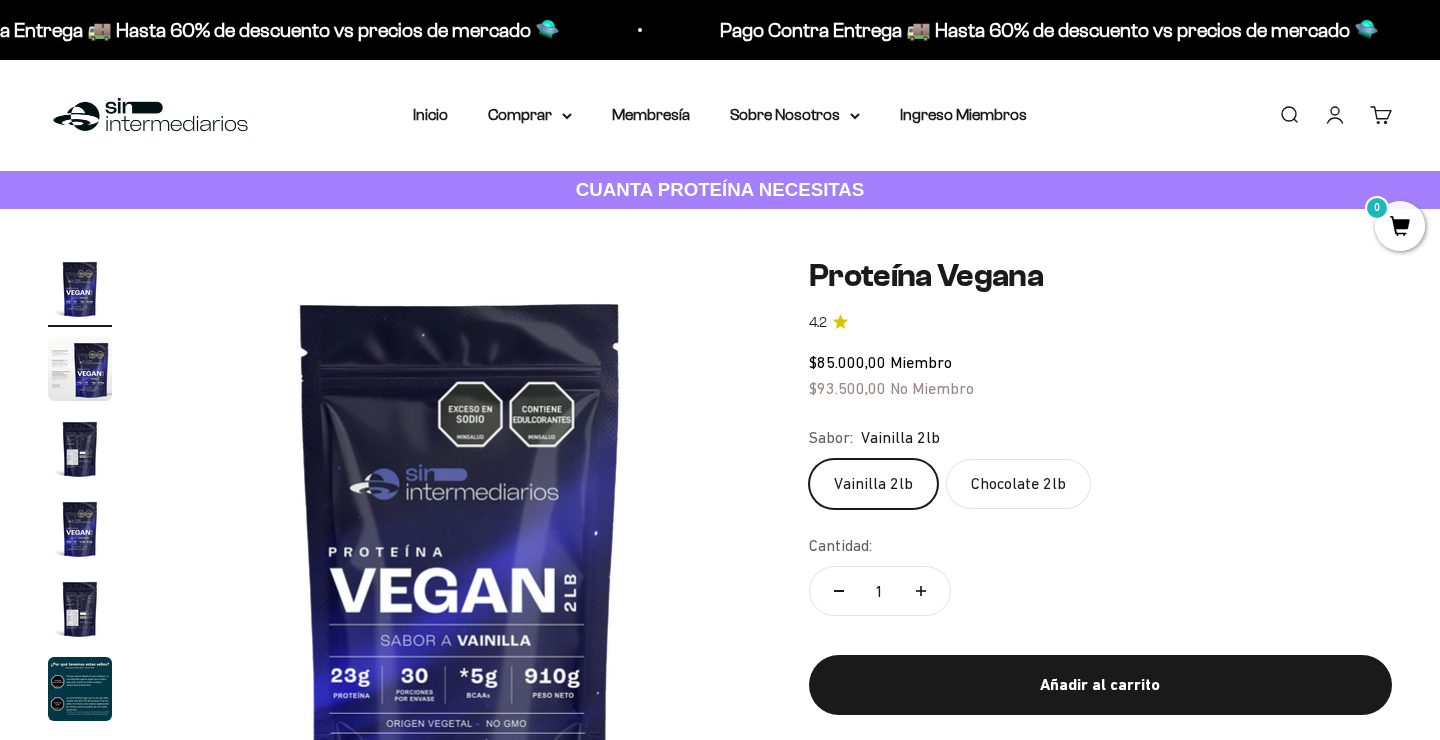 scroll, scrollTop: 0, scrollLeft: 0, axis: both 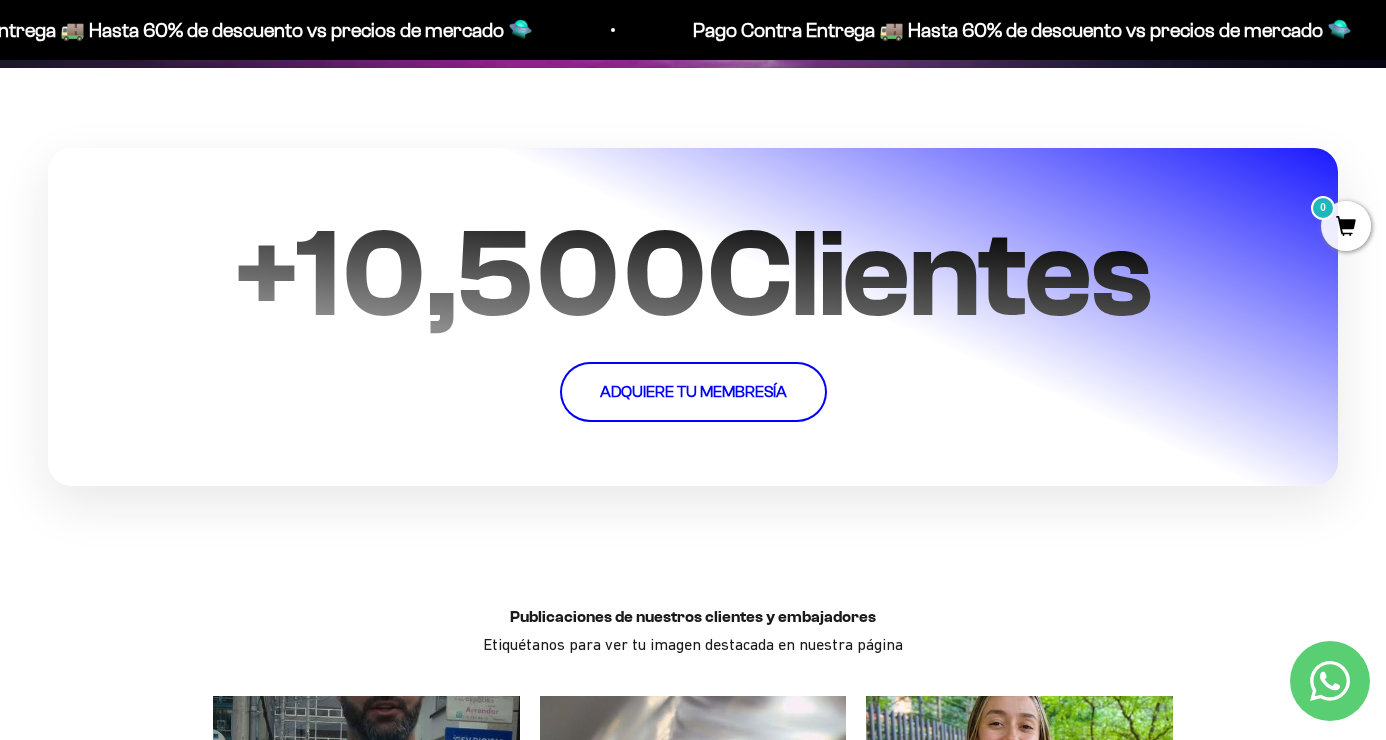 click on "ADQUIERE TU MEMBRESÍA" at bounding box center (693, 392) 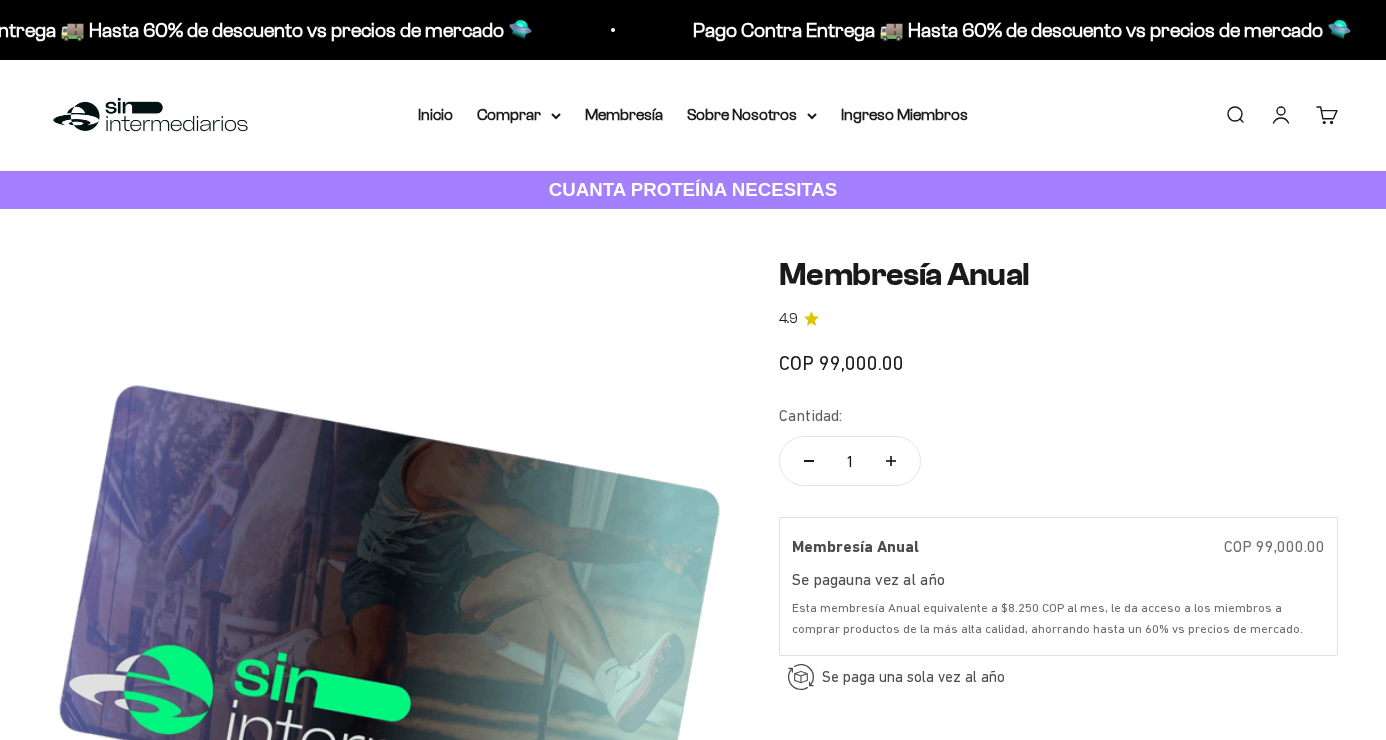 scroll, scrollTop: 0, scrollLeft: 0, axis: both 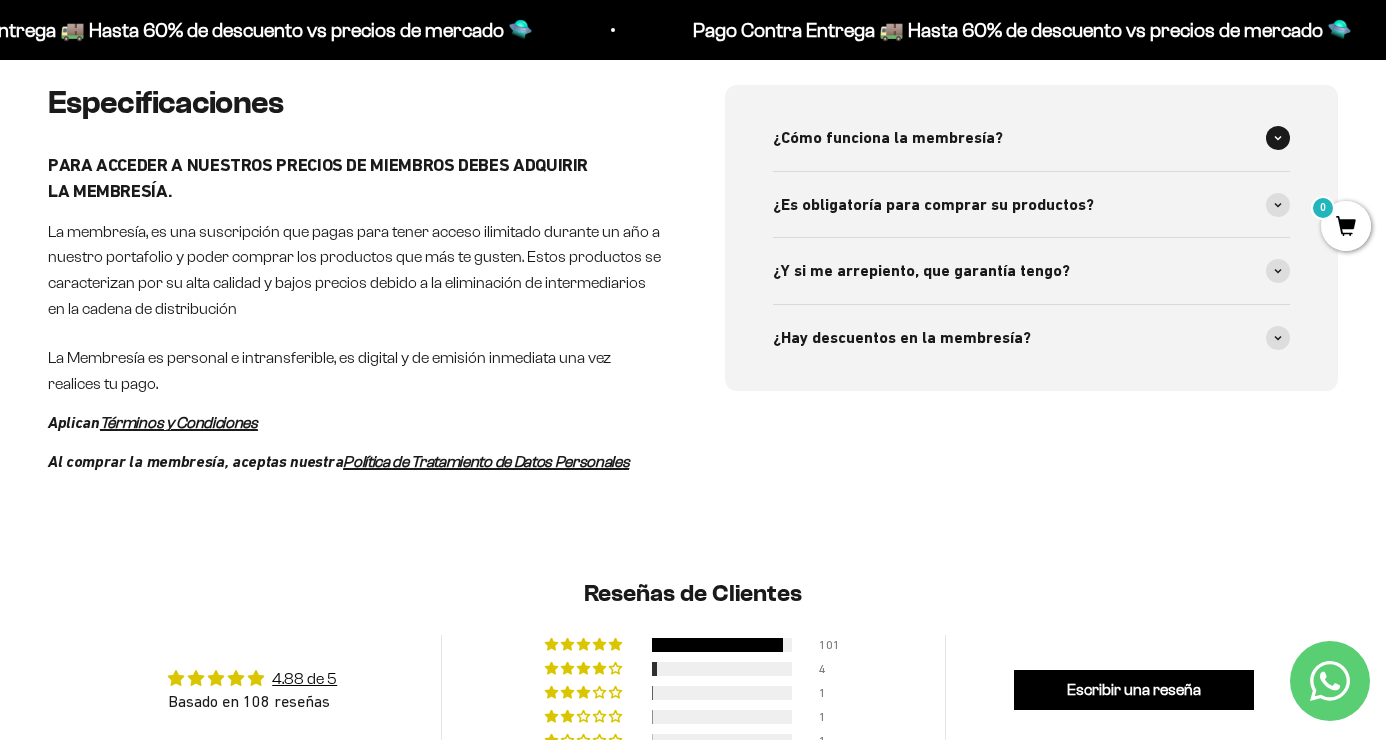 click 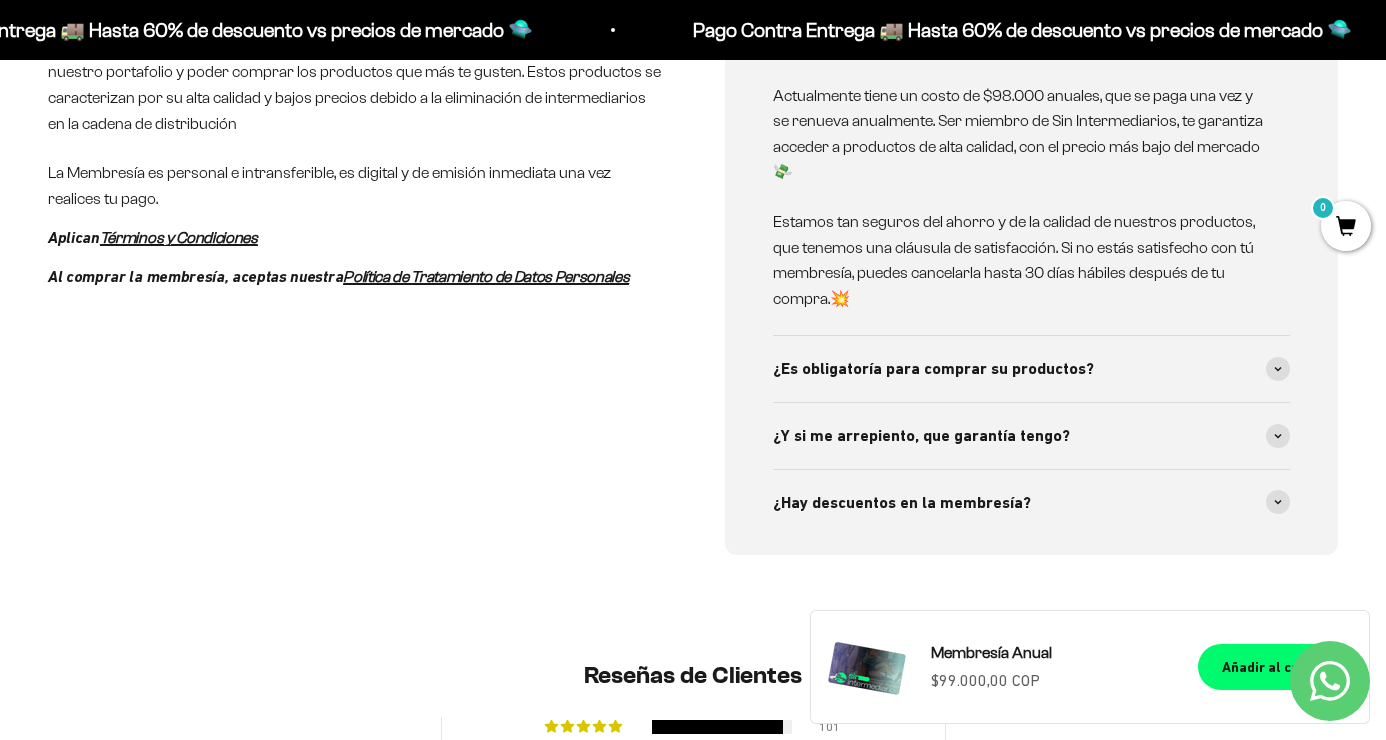 scroll, scrollTop: 1104, scrollLeft: 0, axis: vertical 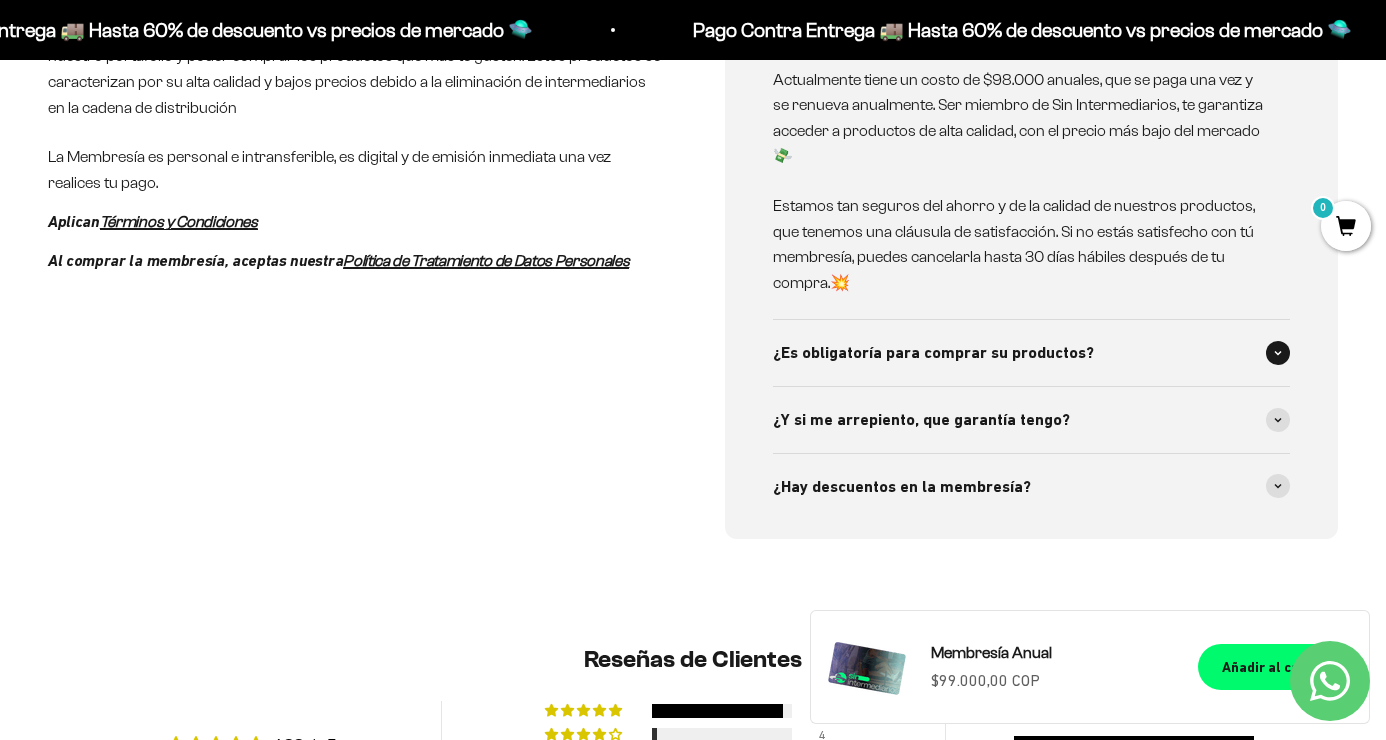 click 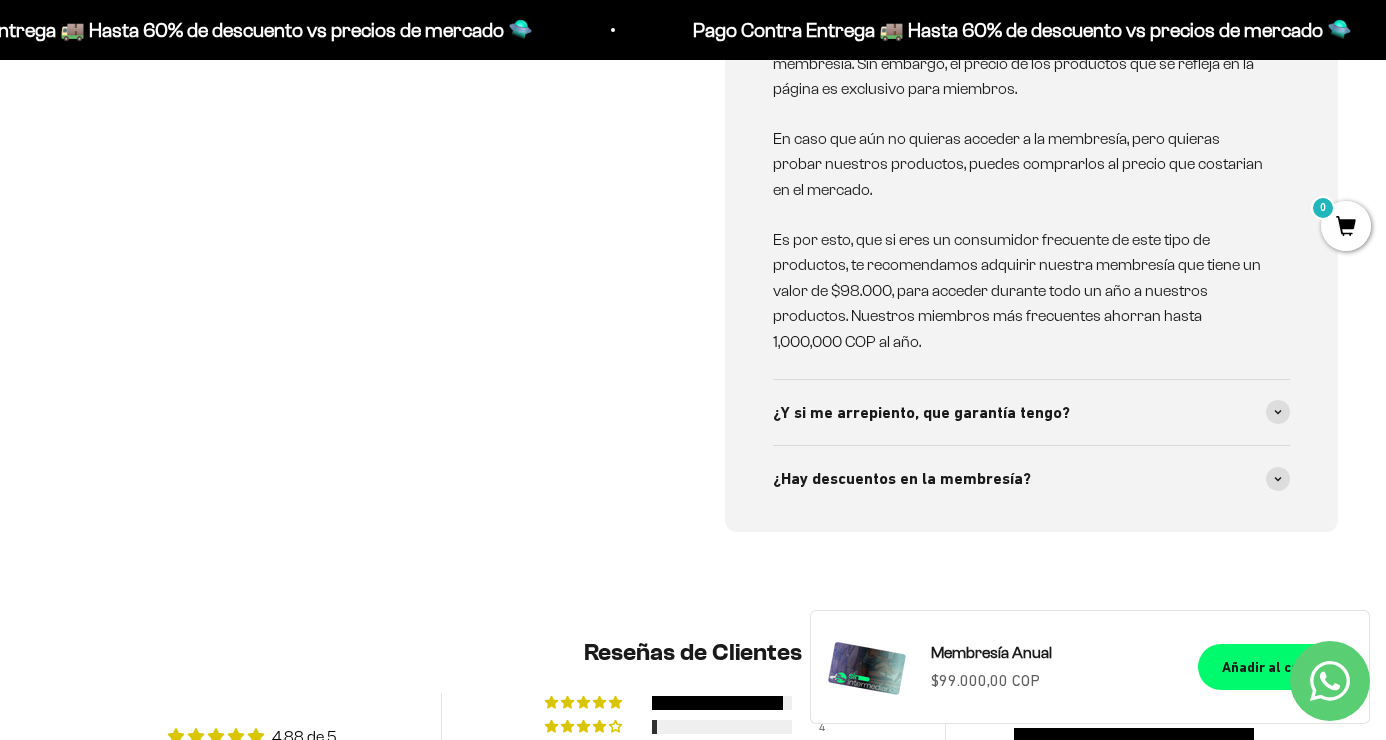 scroll, scrollTop: 1477, scrollLeft: 0, axis: vertical 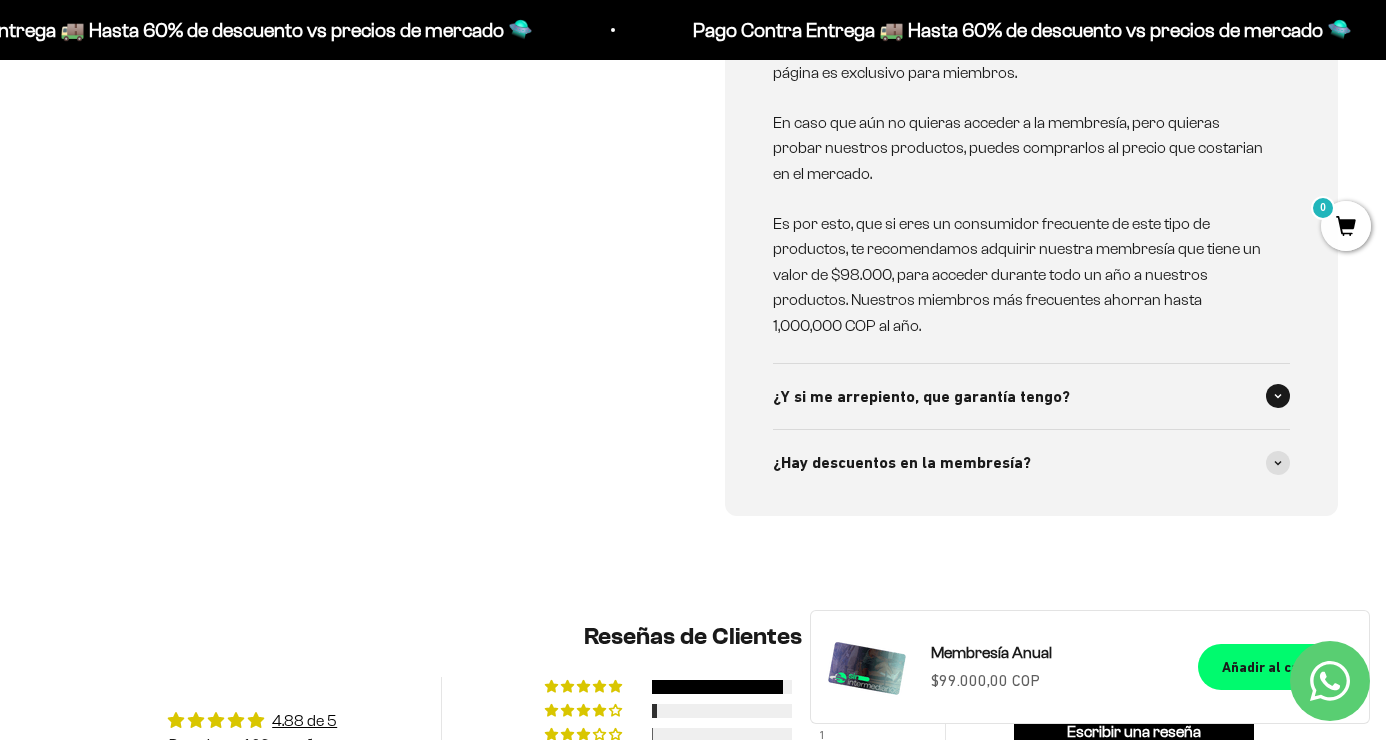 click at bounding box center (1278, 396) 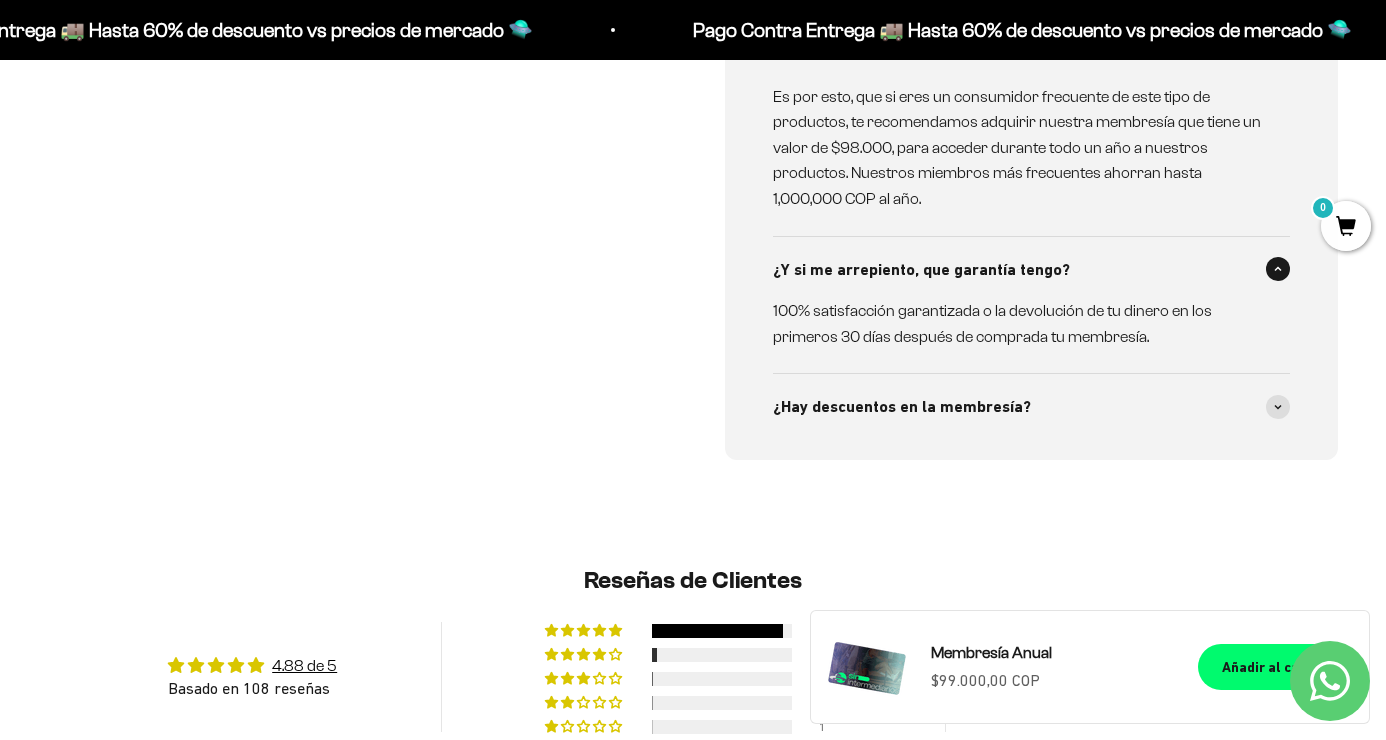 scroll, scrollTop: 1620, scrollLeft: 0, axis: vertical 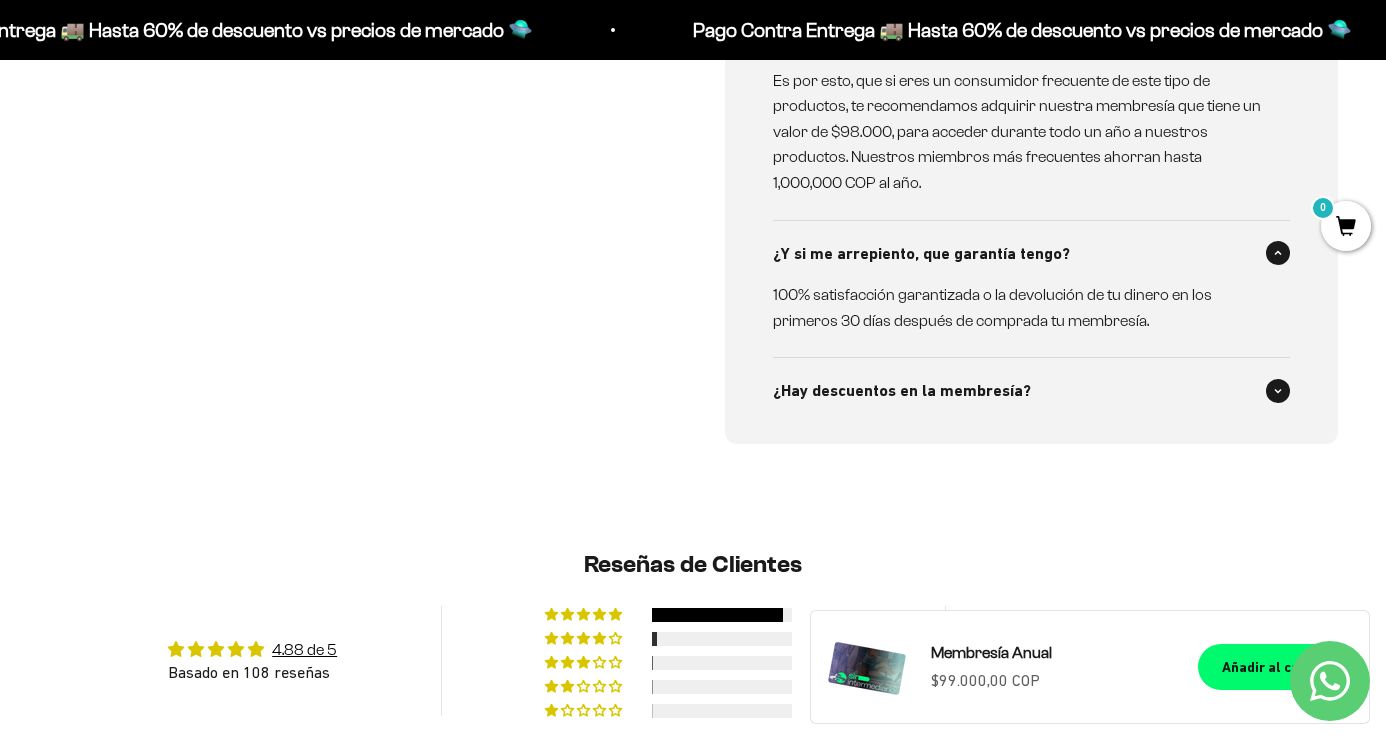 click 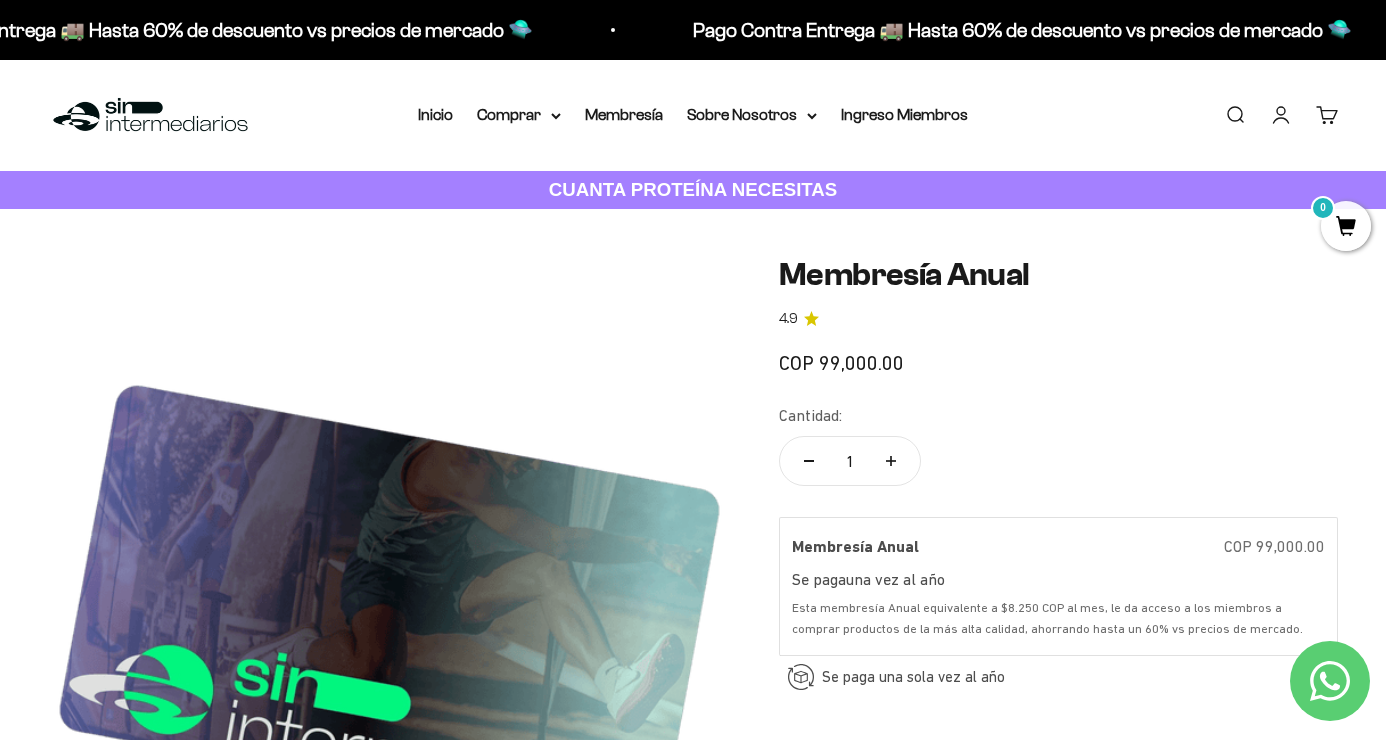 scroll, scrollTop: 0, scrollLeft: 0, axis: both 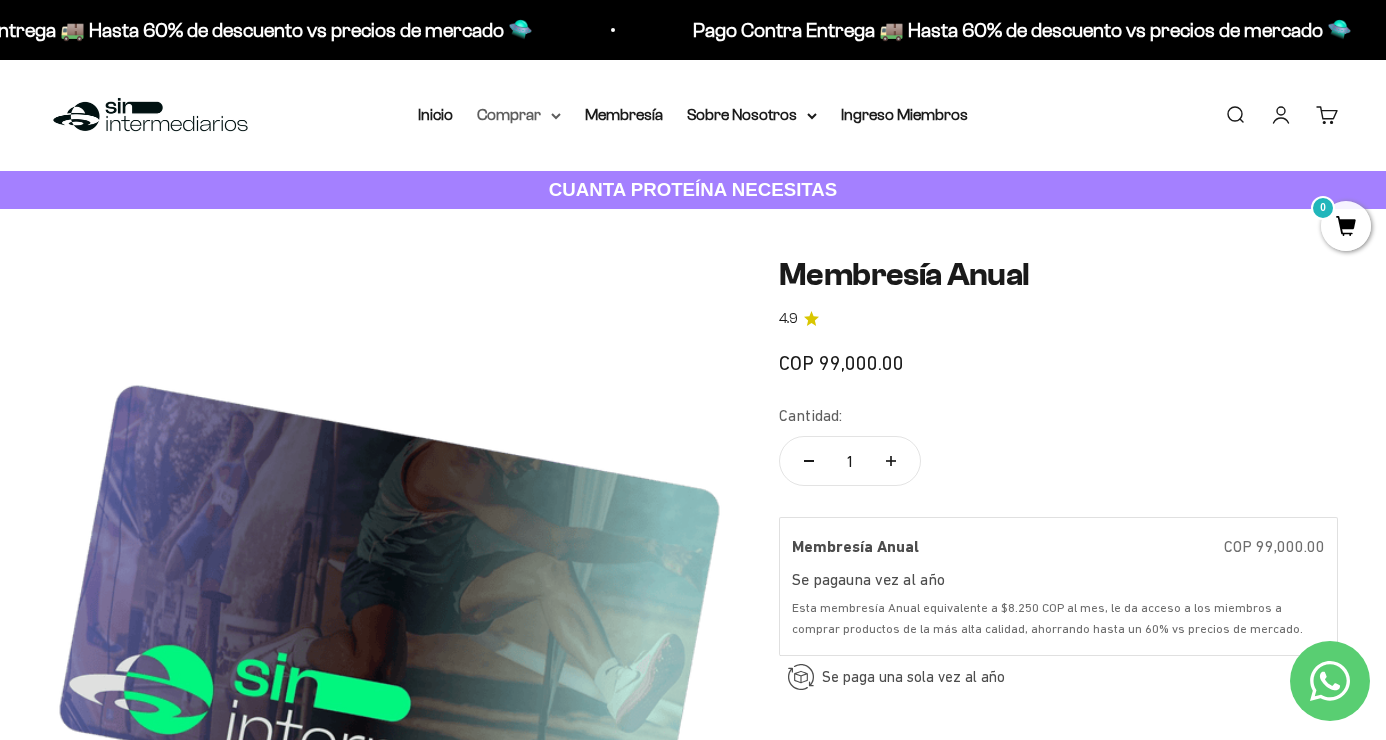click on "Comprar" at bounding box center [519, 115] 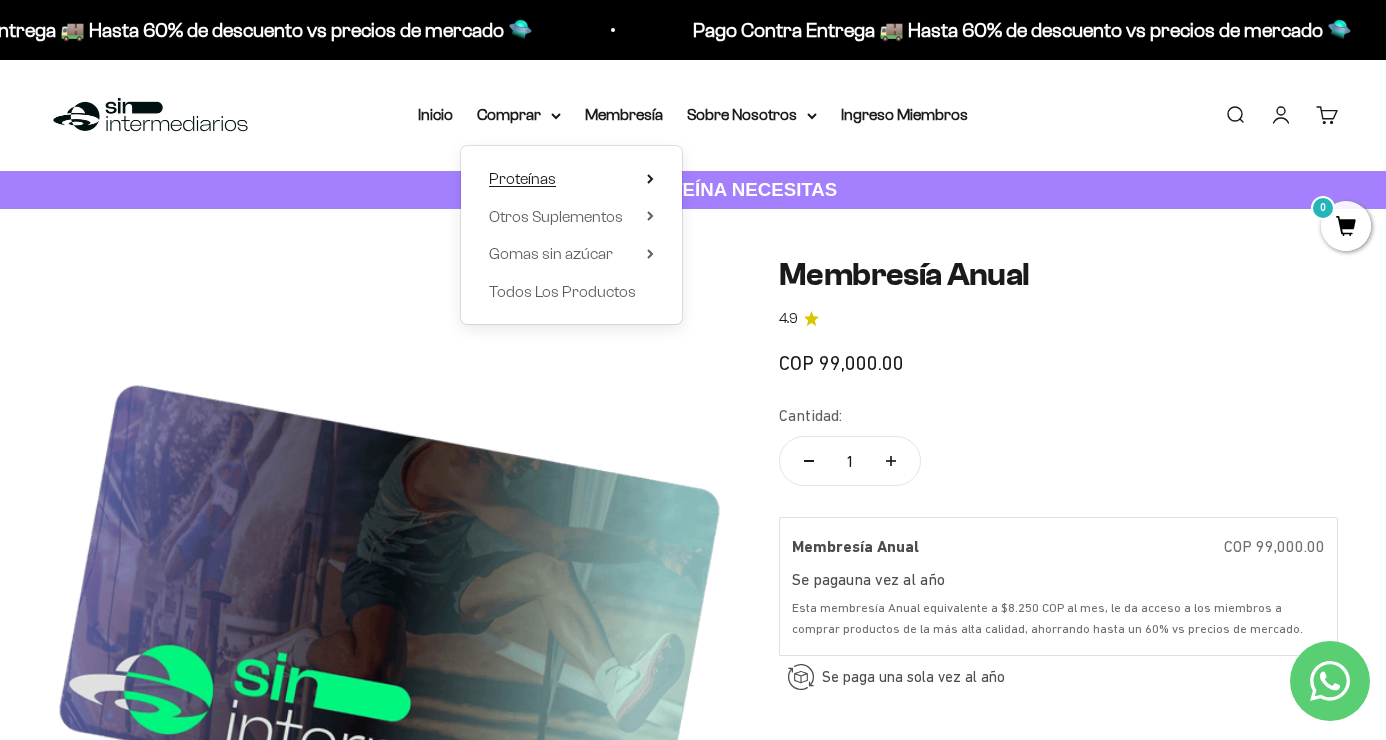 click on "Proteínas" at bounding box center (522, 178) 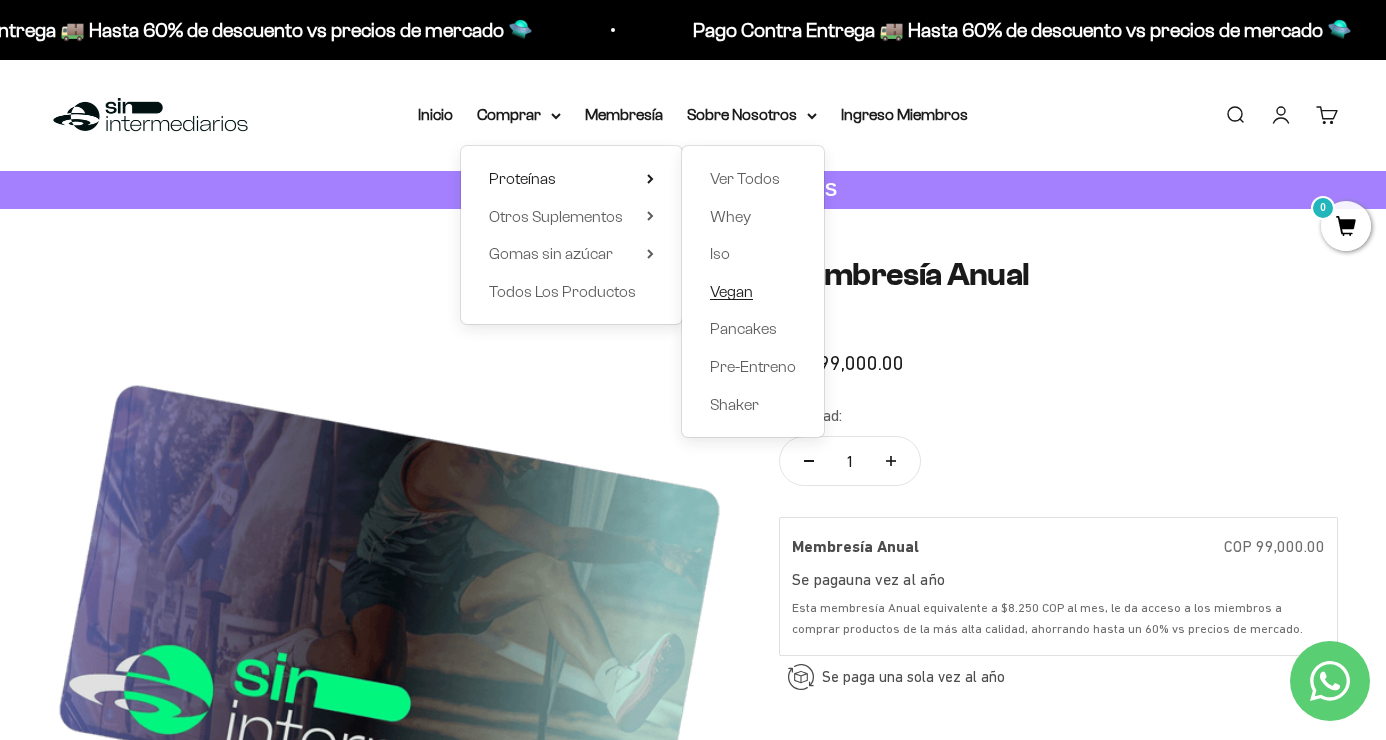 click on "Vegan" at bounding box center (731, 291) 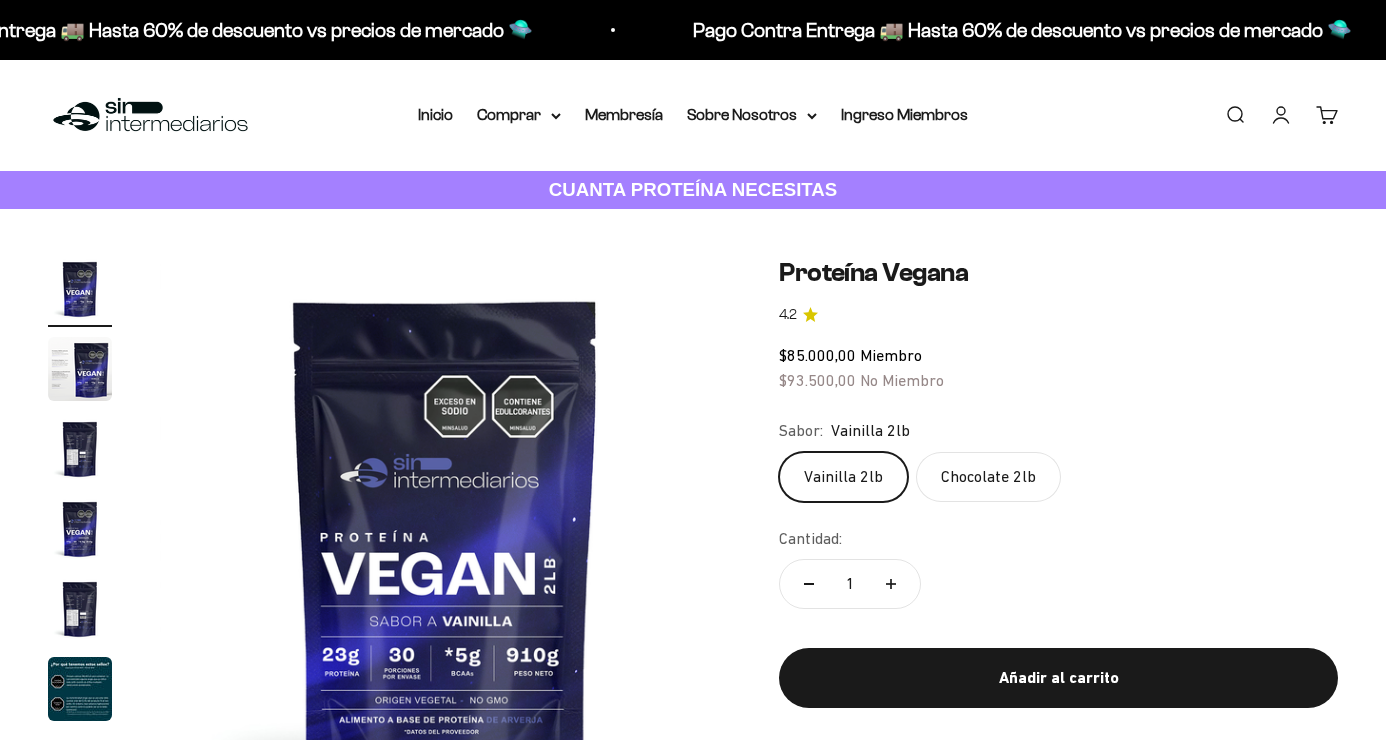 scroll, scrollTop: 0, scrollLeft: 0, axis: both 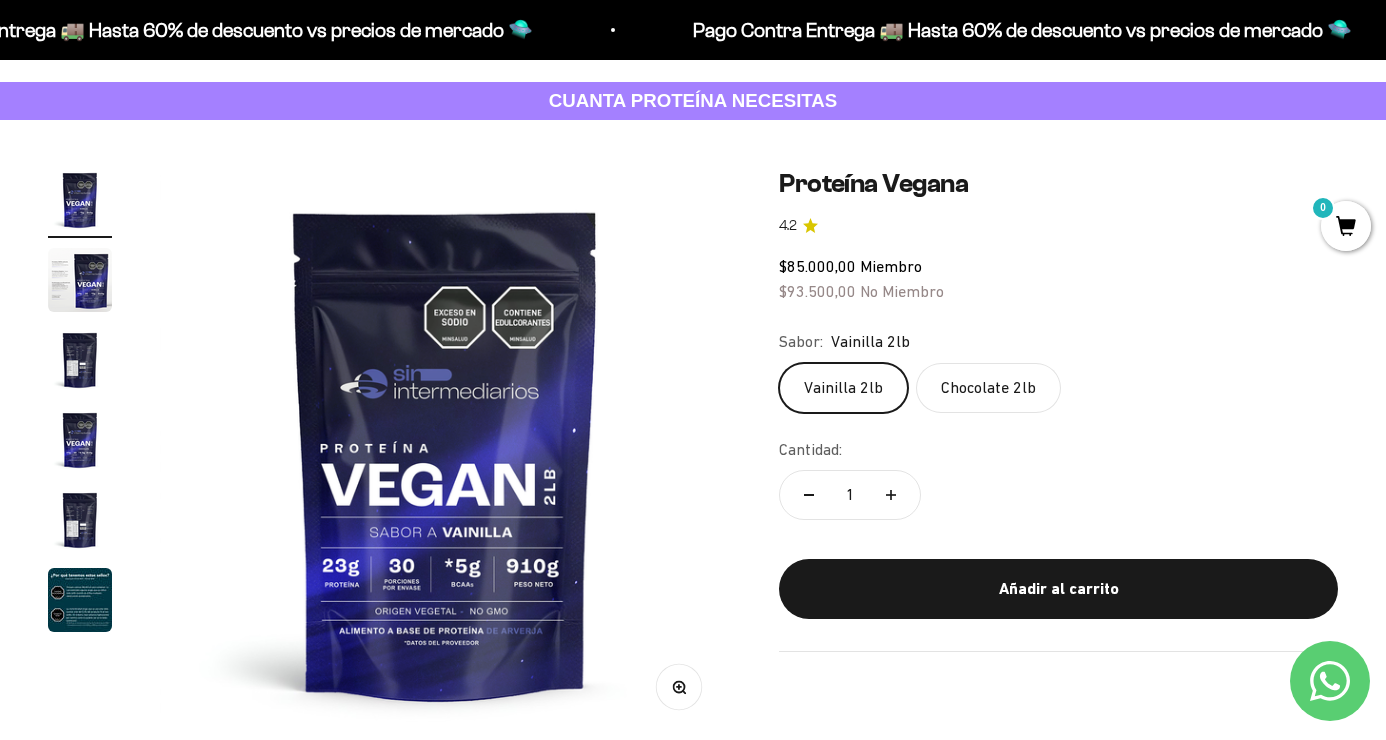 click 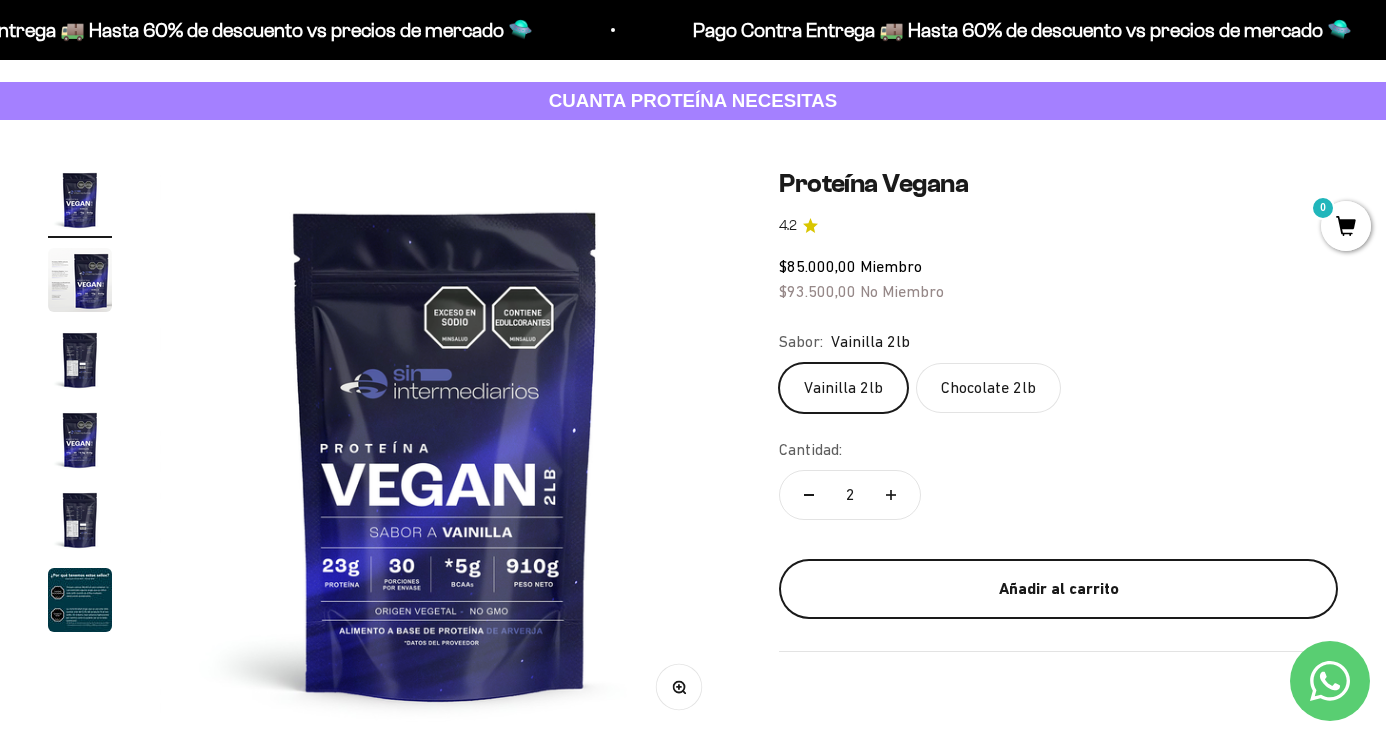 click on "Añadir al carrito" at bounding box center (1058, 589) 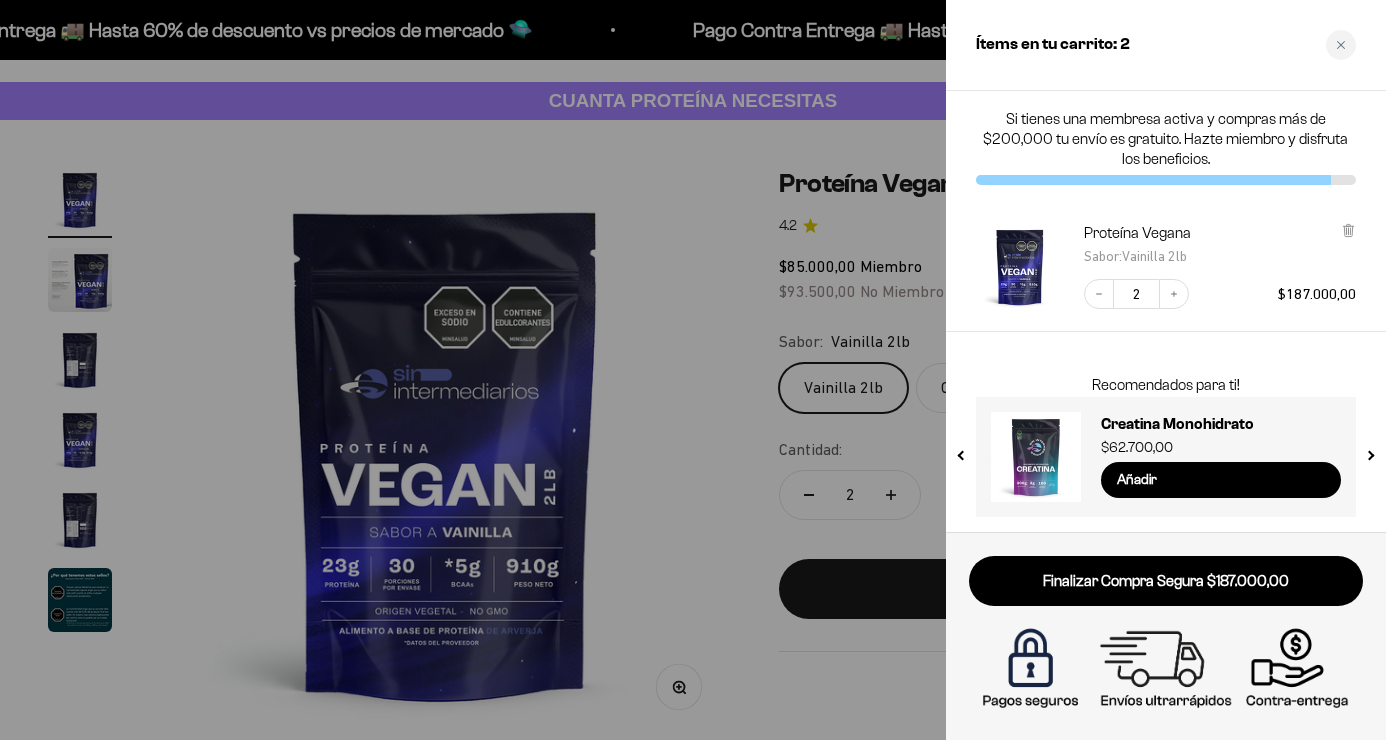 click at bounding box center (693, 370) 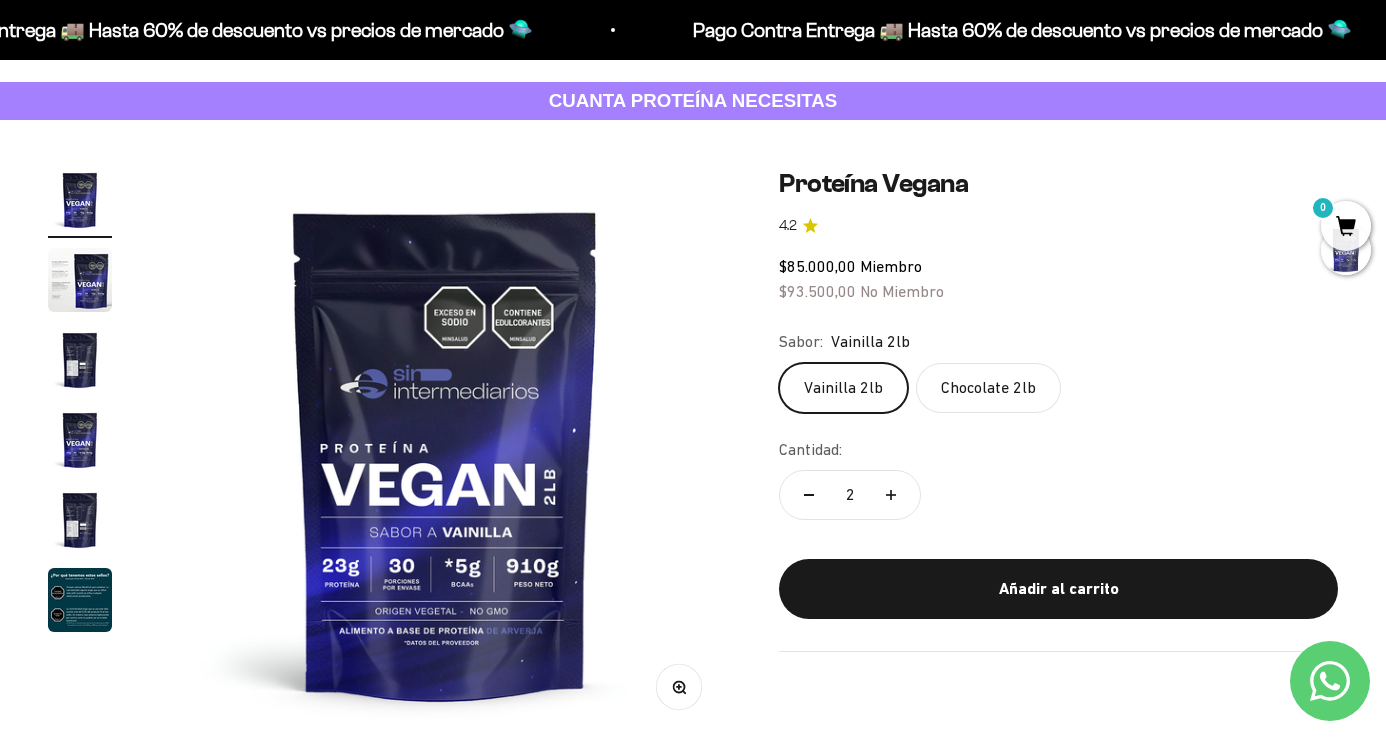 click on "Chocolate 2lb" 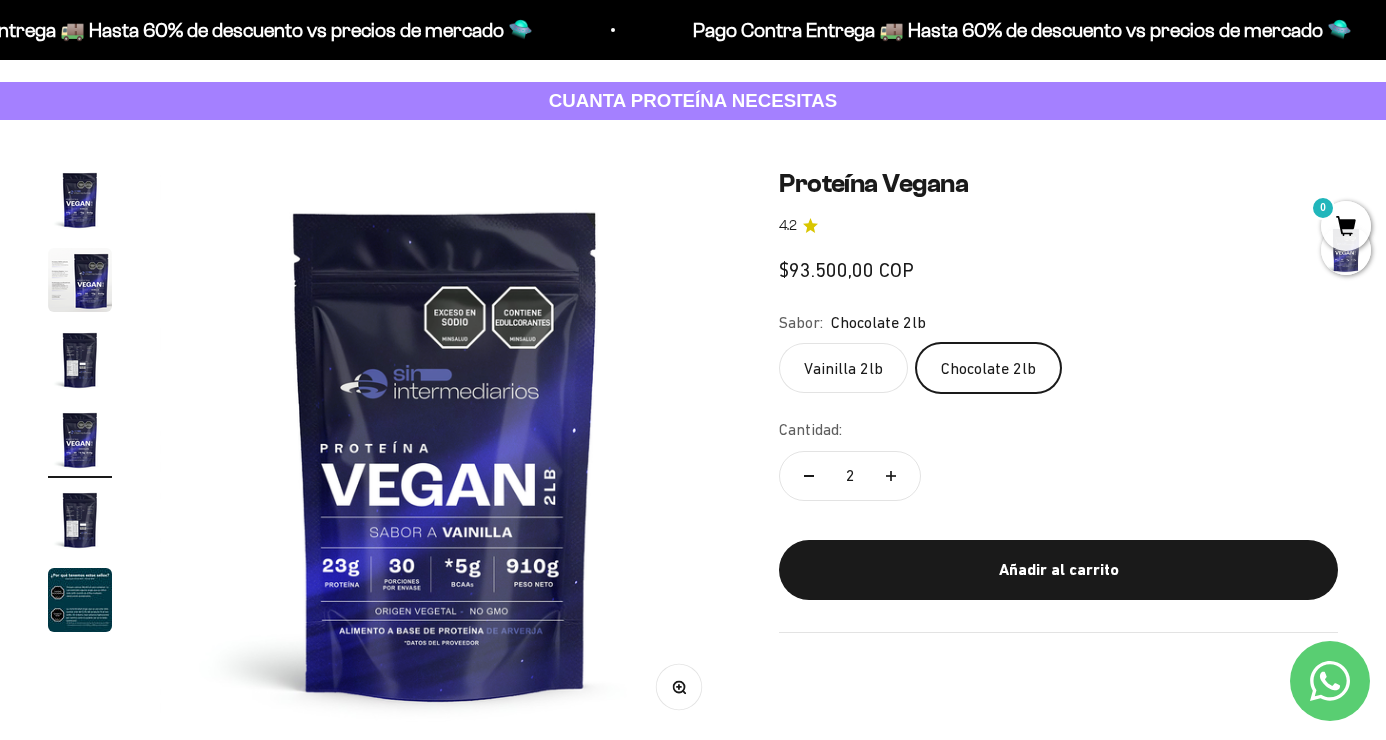scroll, scrollTop: 0, scrollLeft: 1749, axis: horizontal 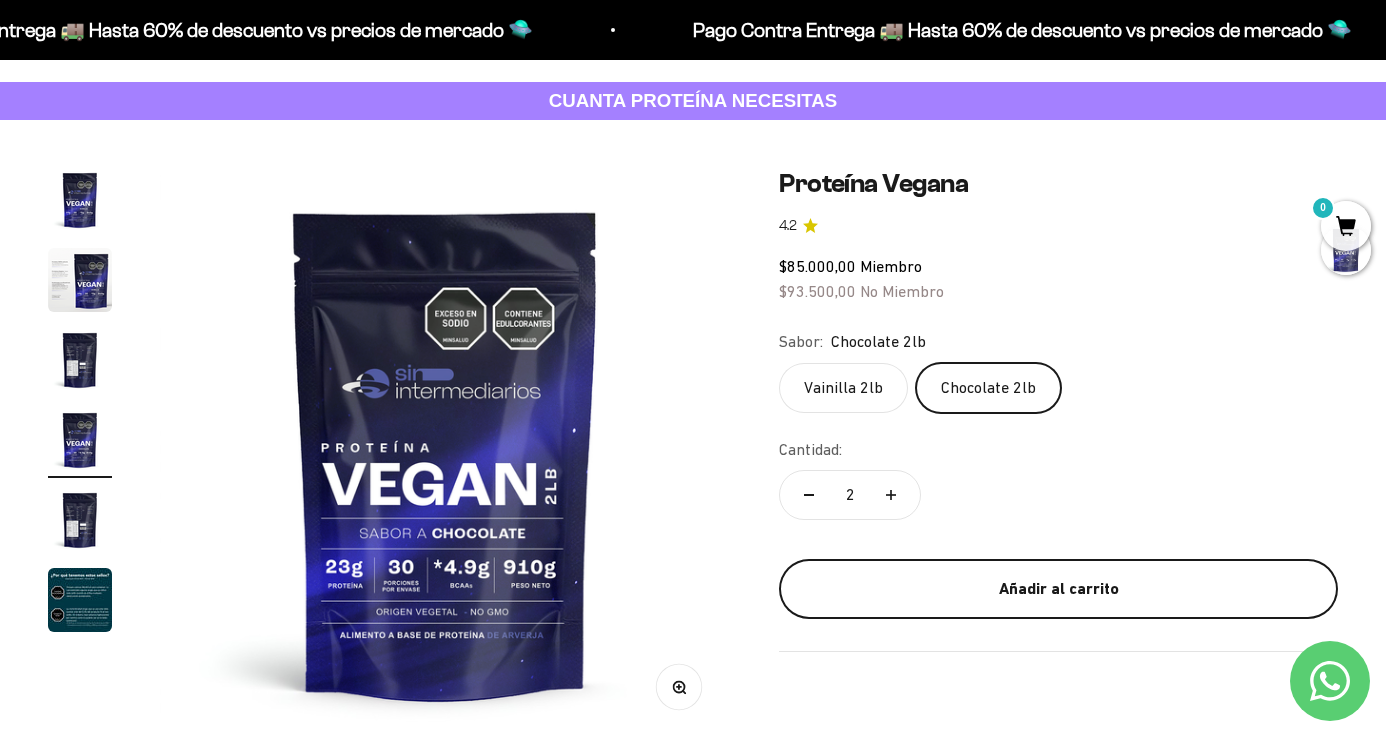click on "Añadir al carrito" at bounding box center [1058, 589] 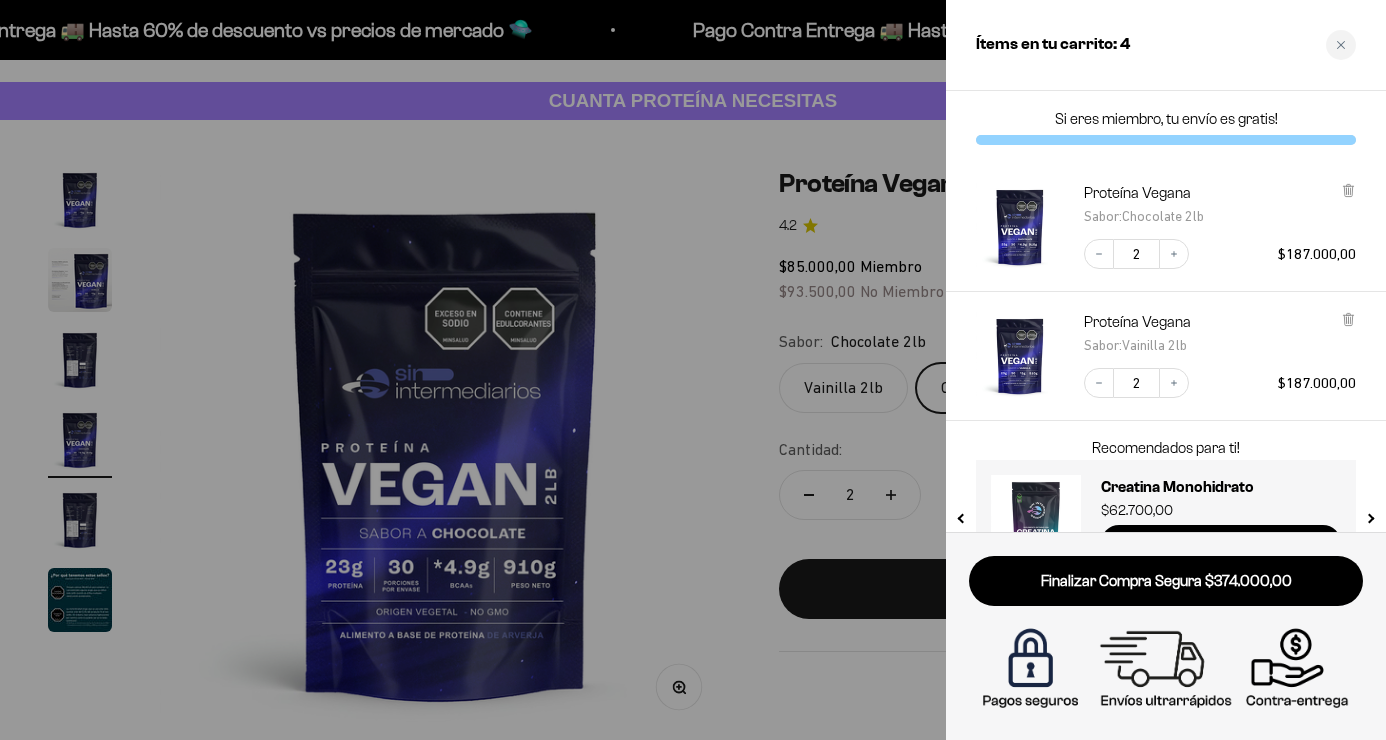click at bounding box center [693, 370] 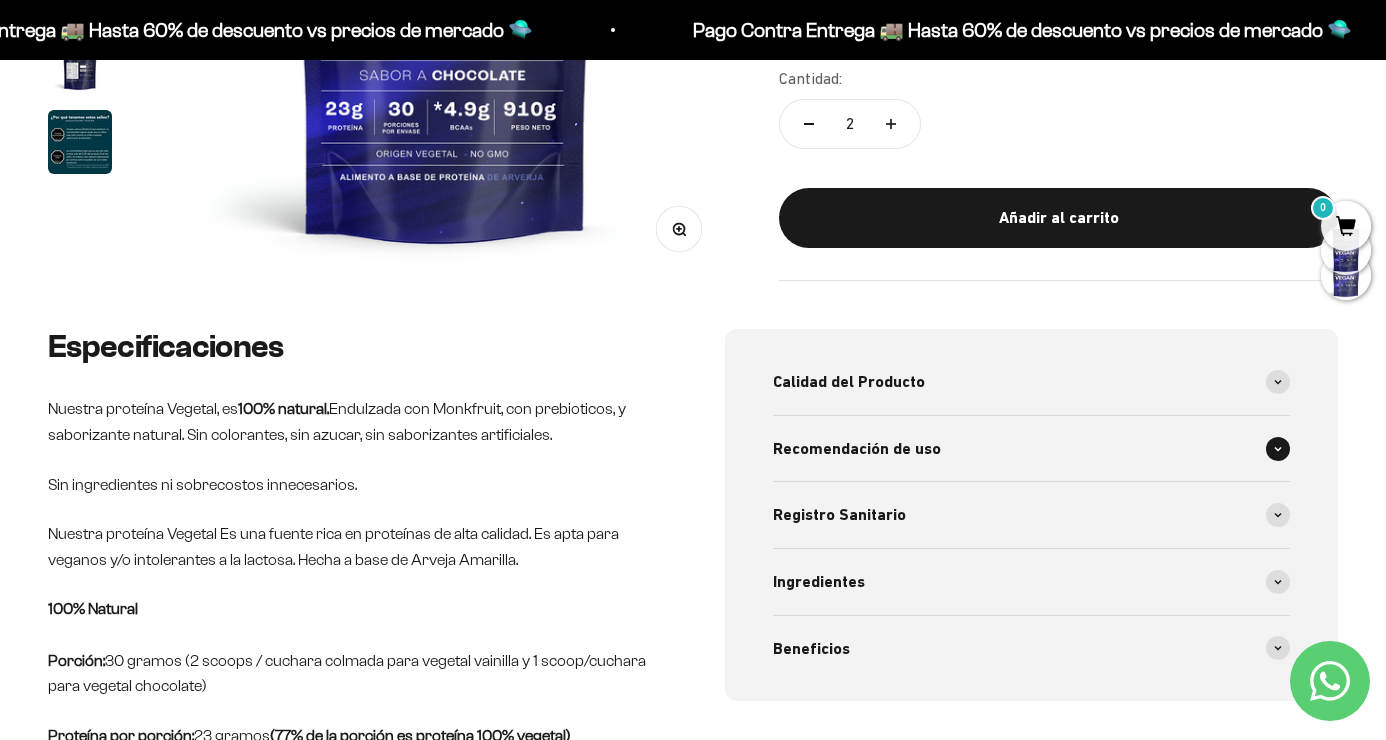 scroll, scrollTop: 548, scrollLeft: 0, axis: vertical 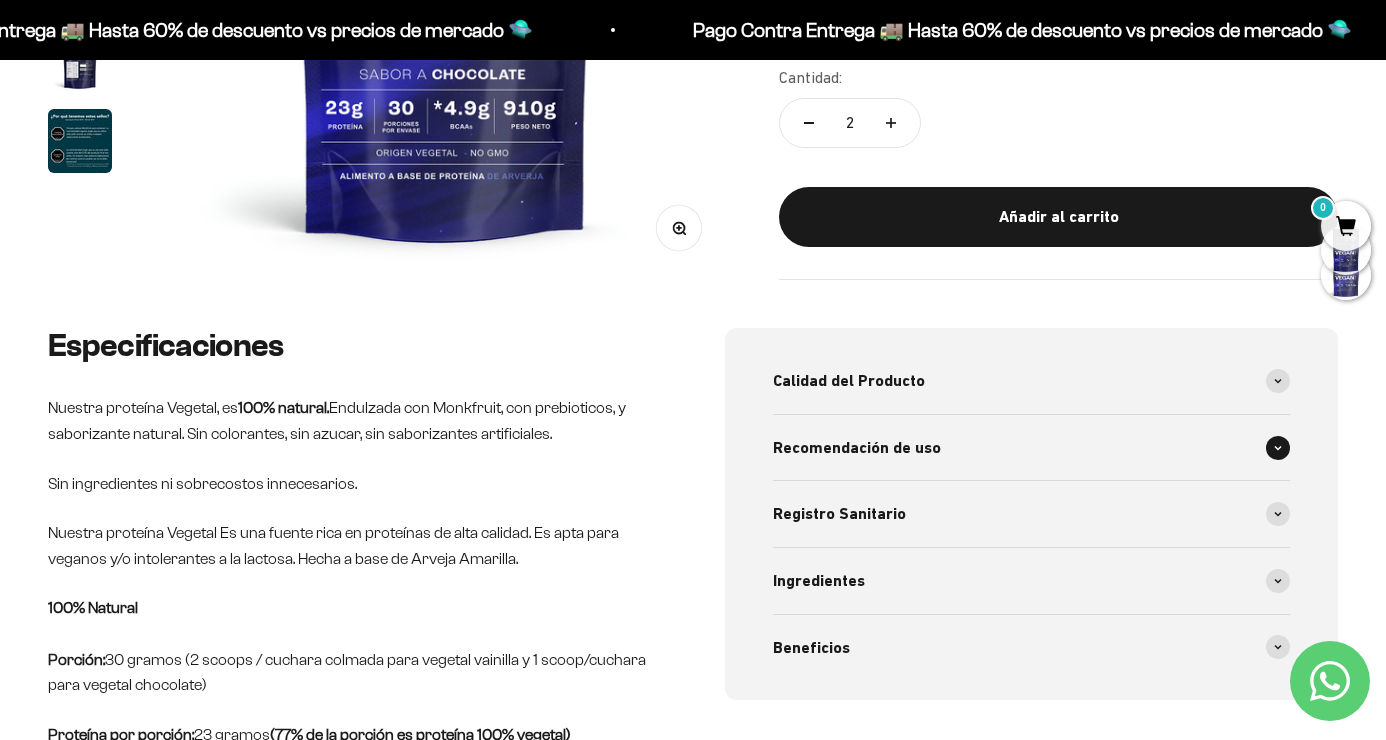 click 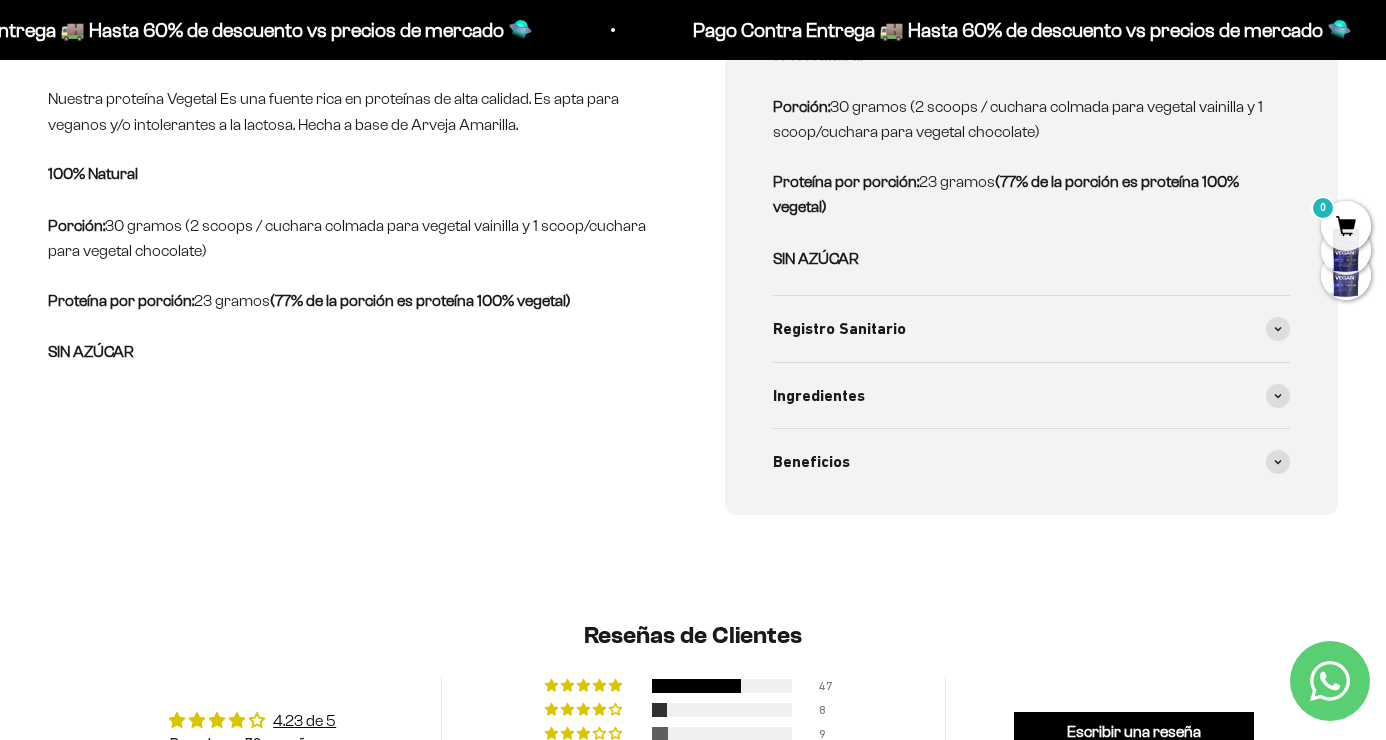 scroll, scrollTop: 983, scrollLeft: 0, axis: vertical 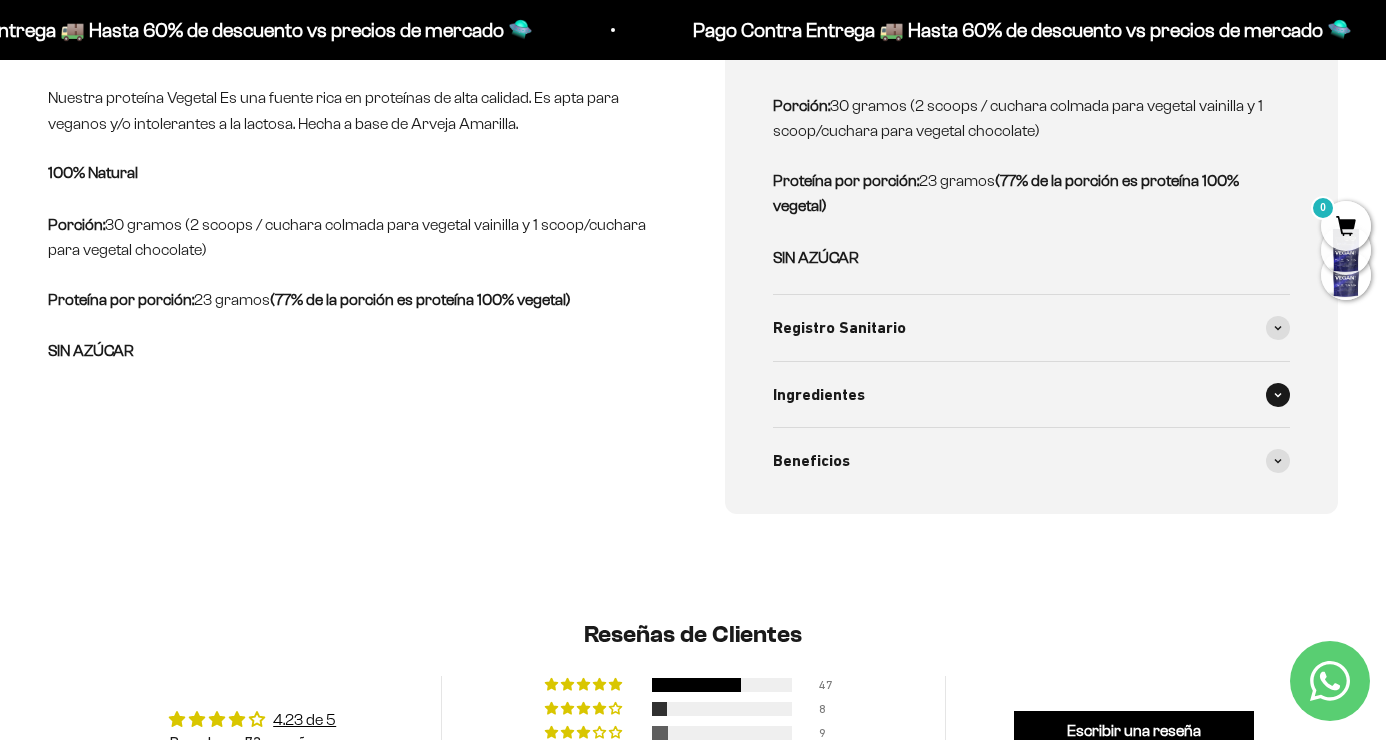 click at bounding box center (1278, 395) 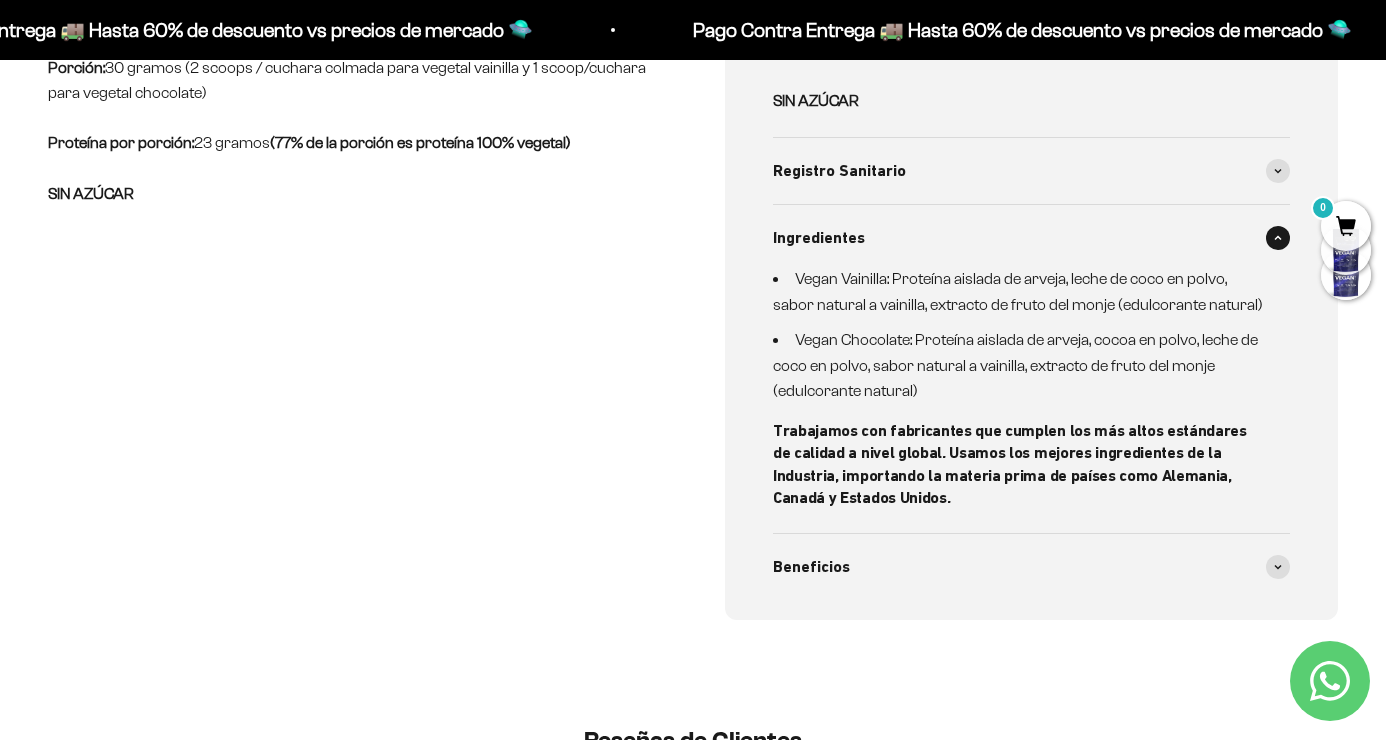 scroll, scrollTop: 1142, scrollLeft: 0, axis: vertical 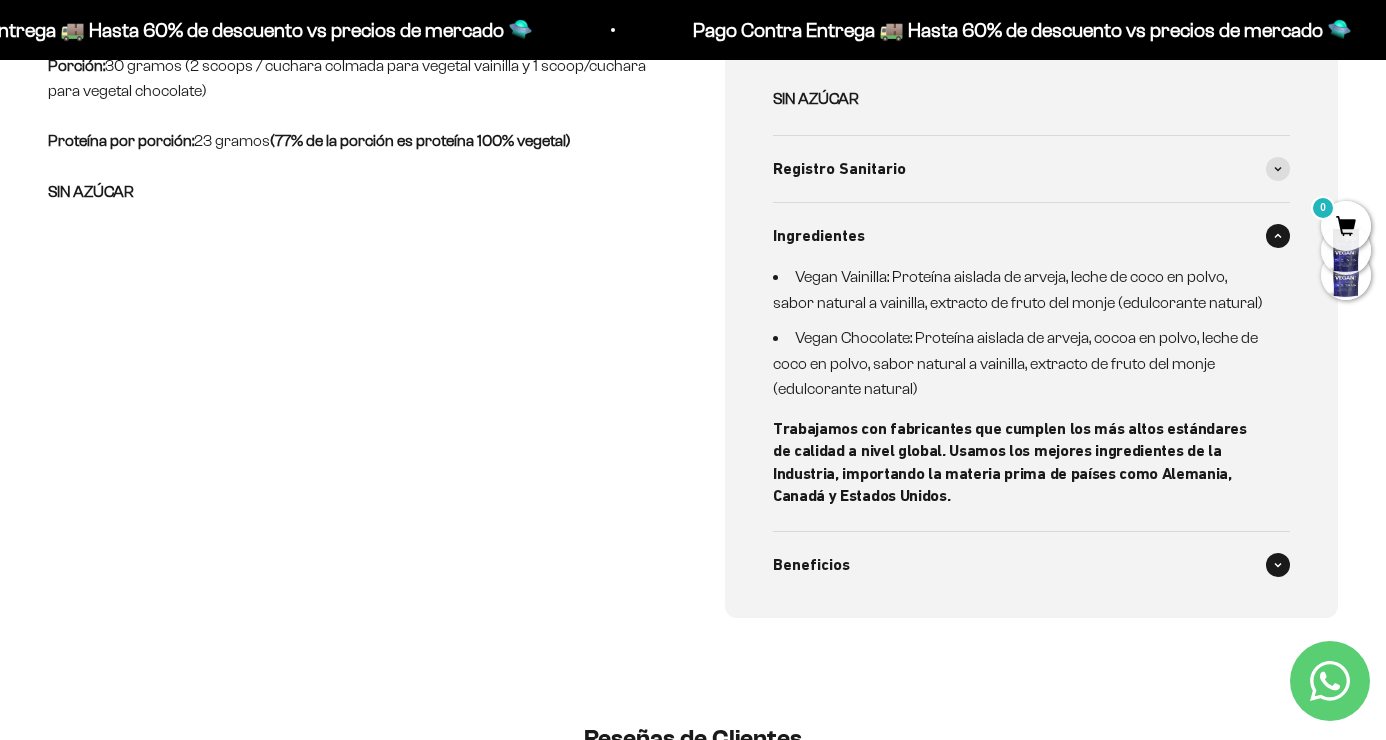 click 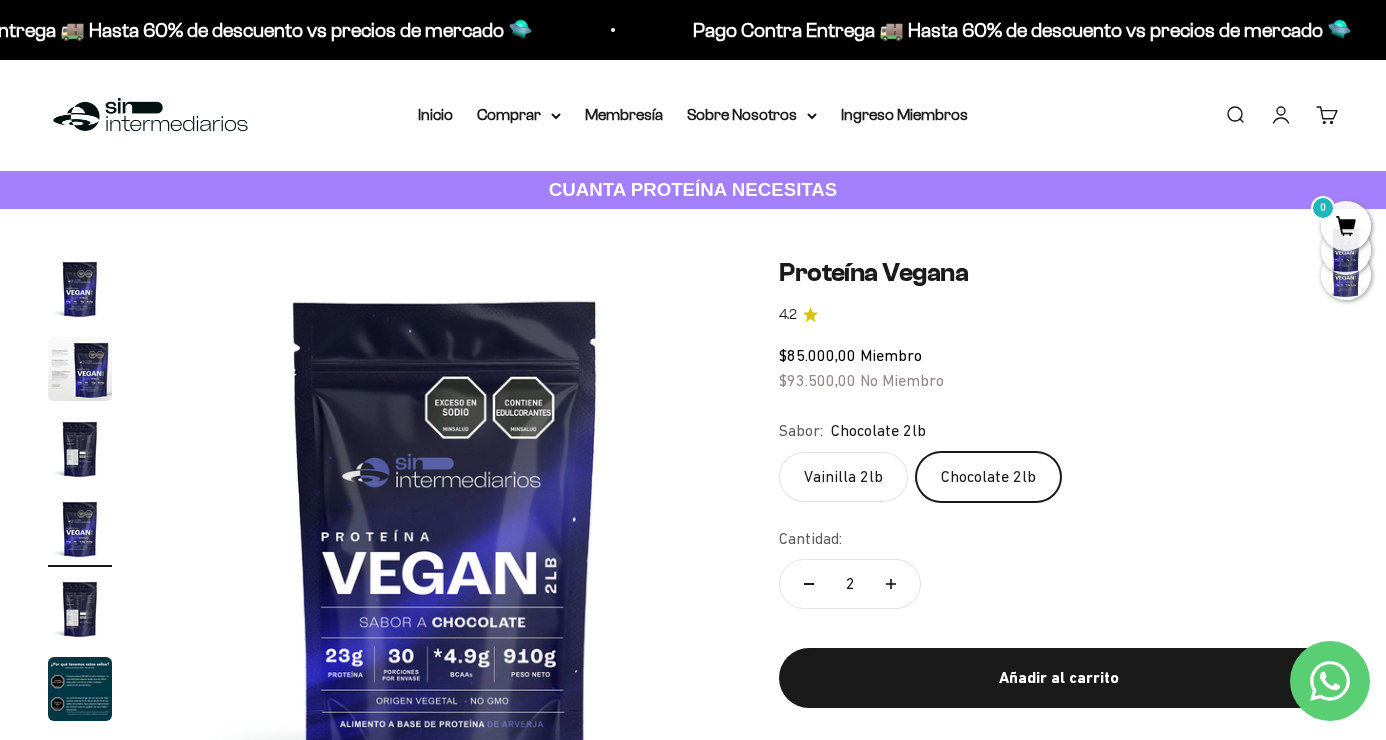 scroll, scrollTop: 0, scrollLeft: 0, axis: both 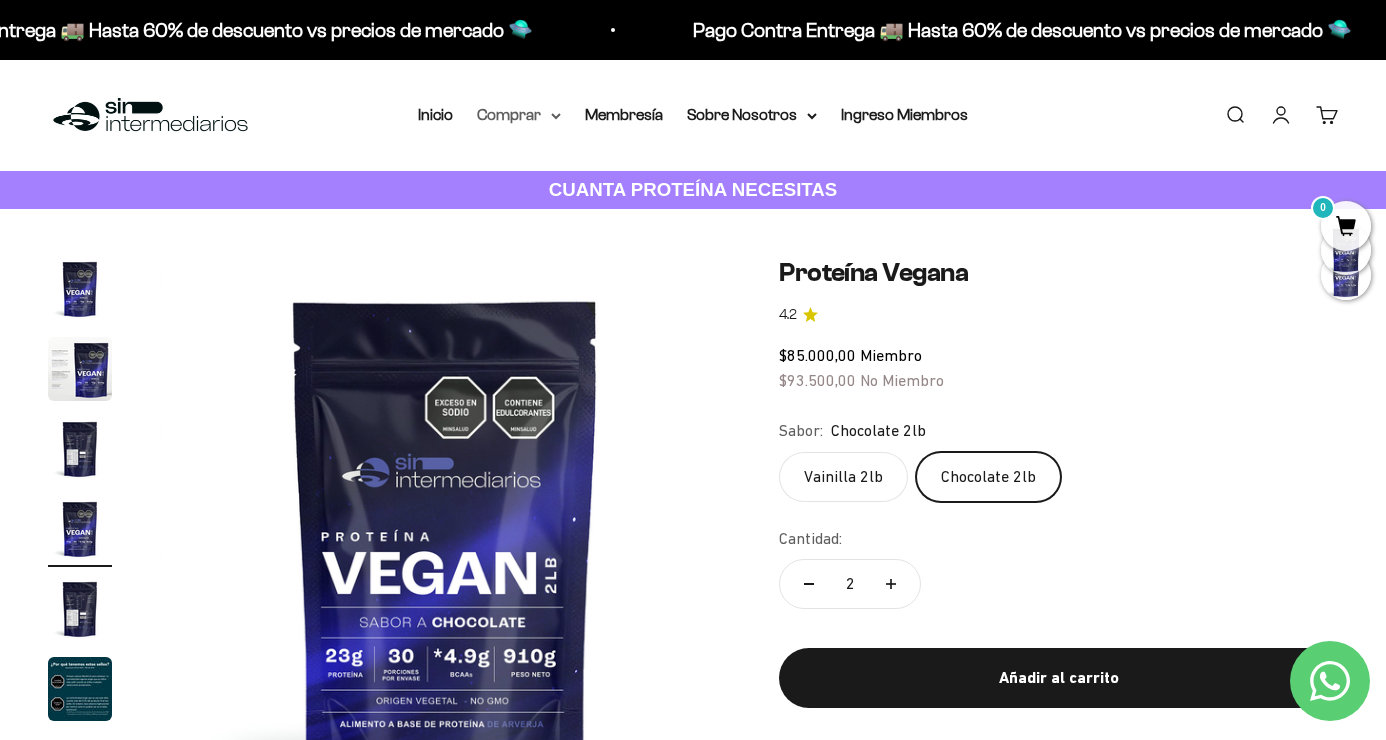 click on "Comprar" at bounding box center [519, 115] 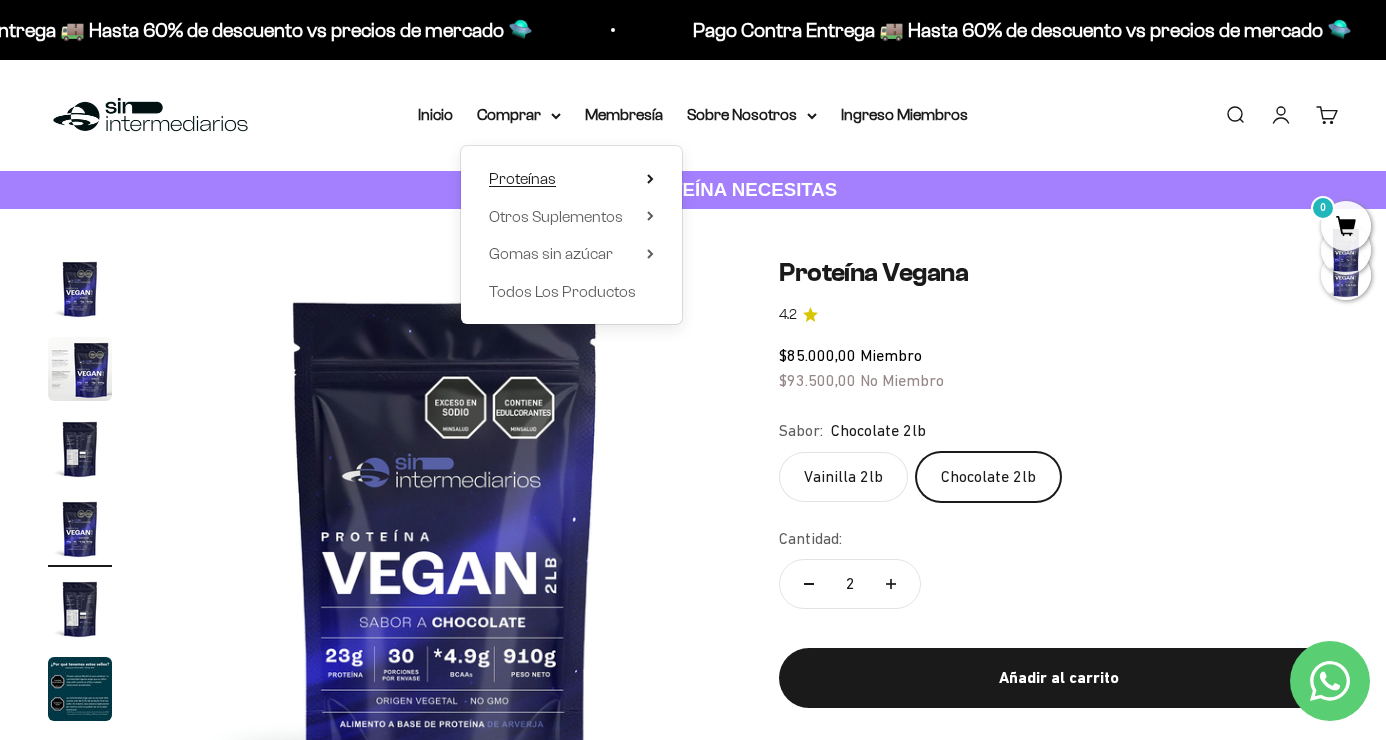 click on "Proteínas" at bounding box center [522, 178] 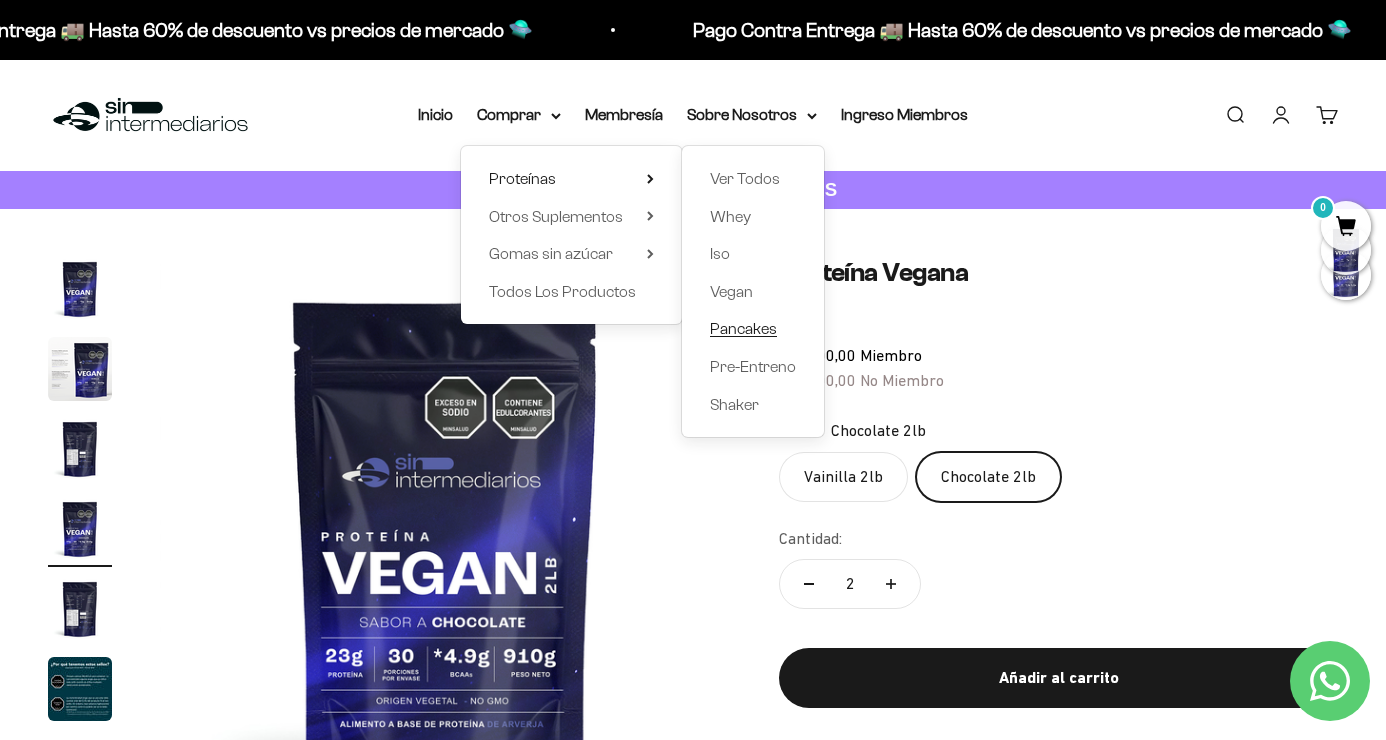 click on "Pancakes" at bounding box center [743, 328] 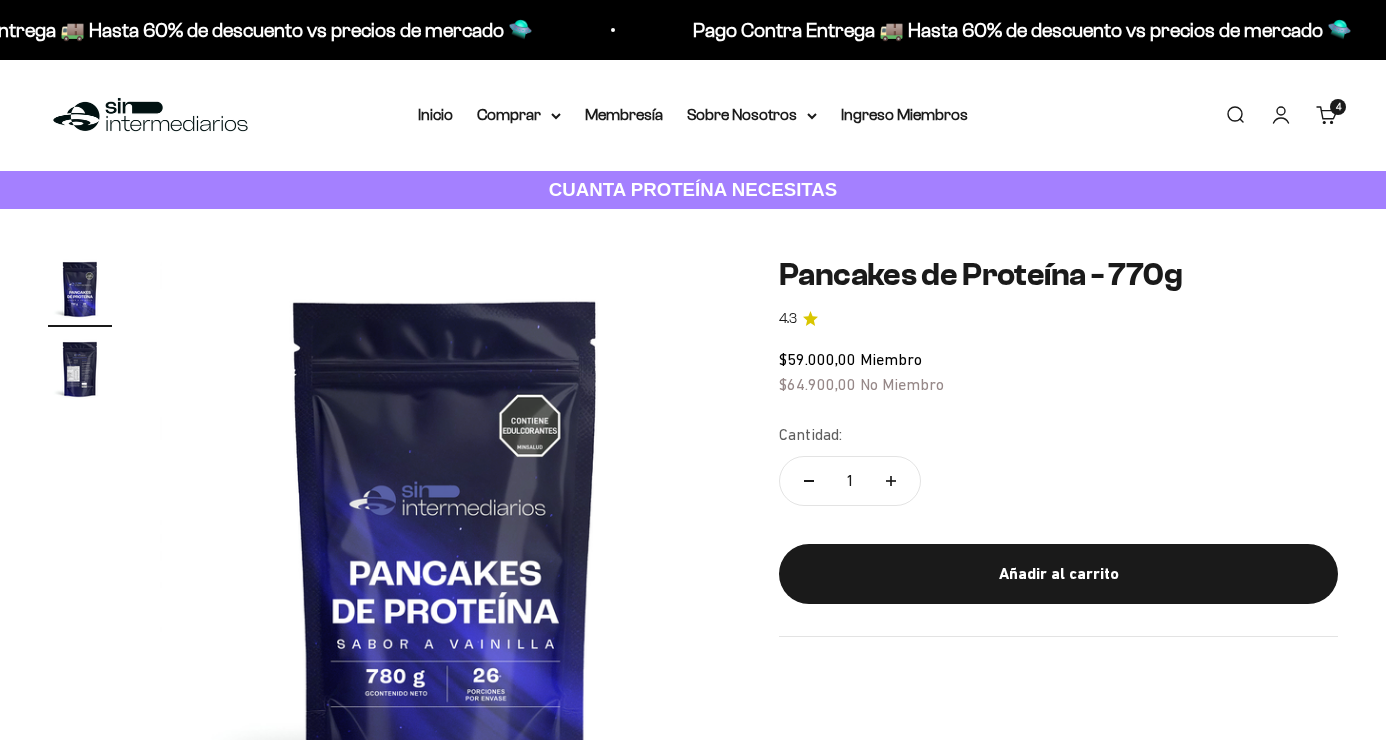 scroll, scrollTop: 0, scrollLeft: 0, axis: both 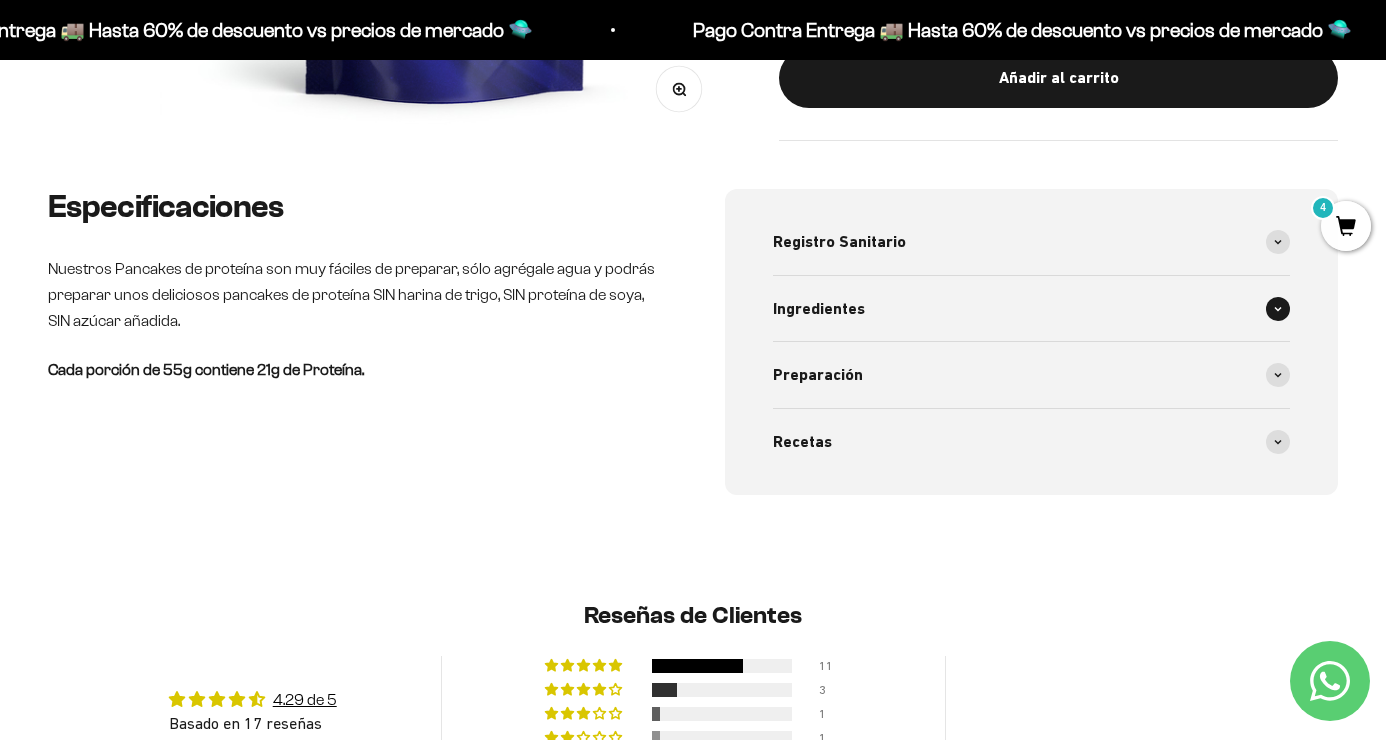 click 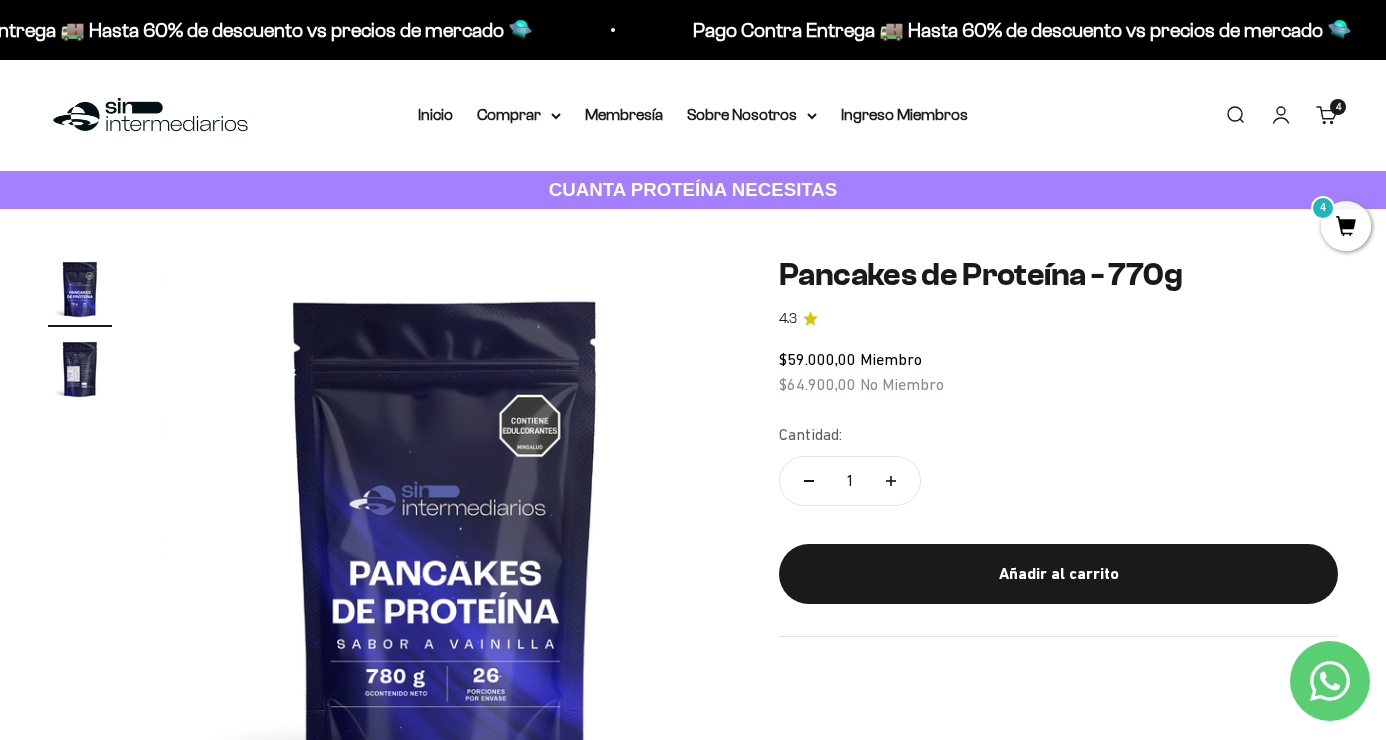 scroll, scrollTop: 0, scrollLeft: 0, axis: both 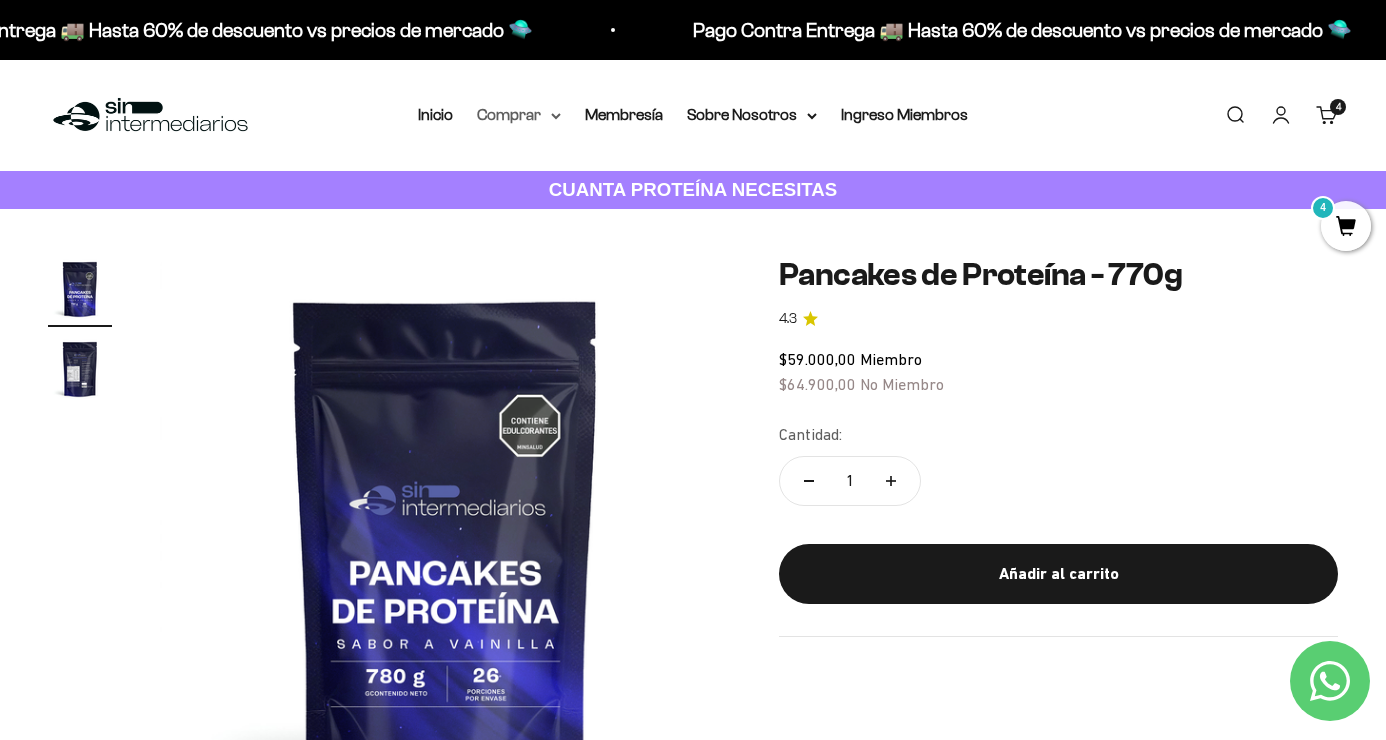click on "Comprar" at bounding box center (519, 115) 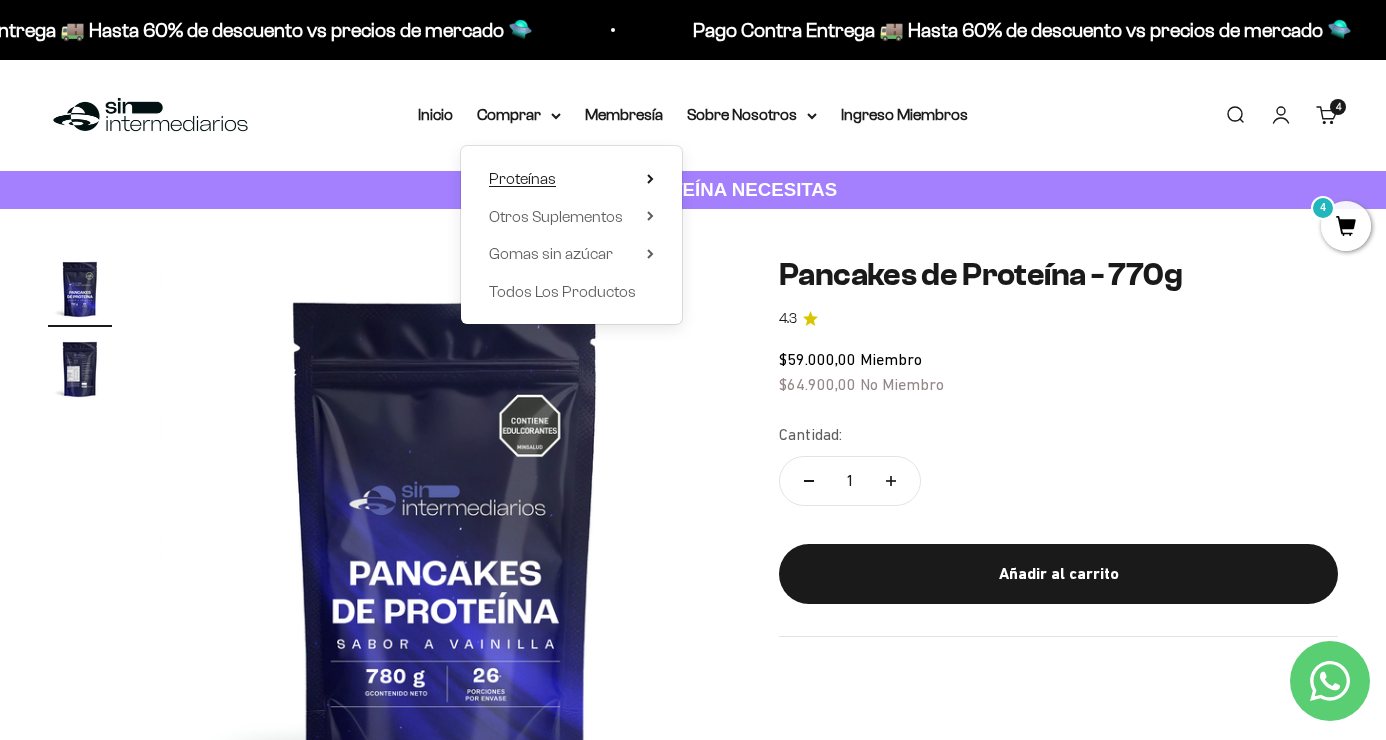 click on "Proteínas" at bounding box center [522, 178] 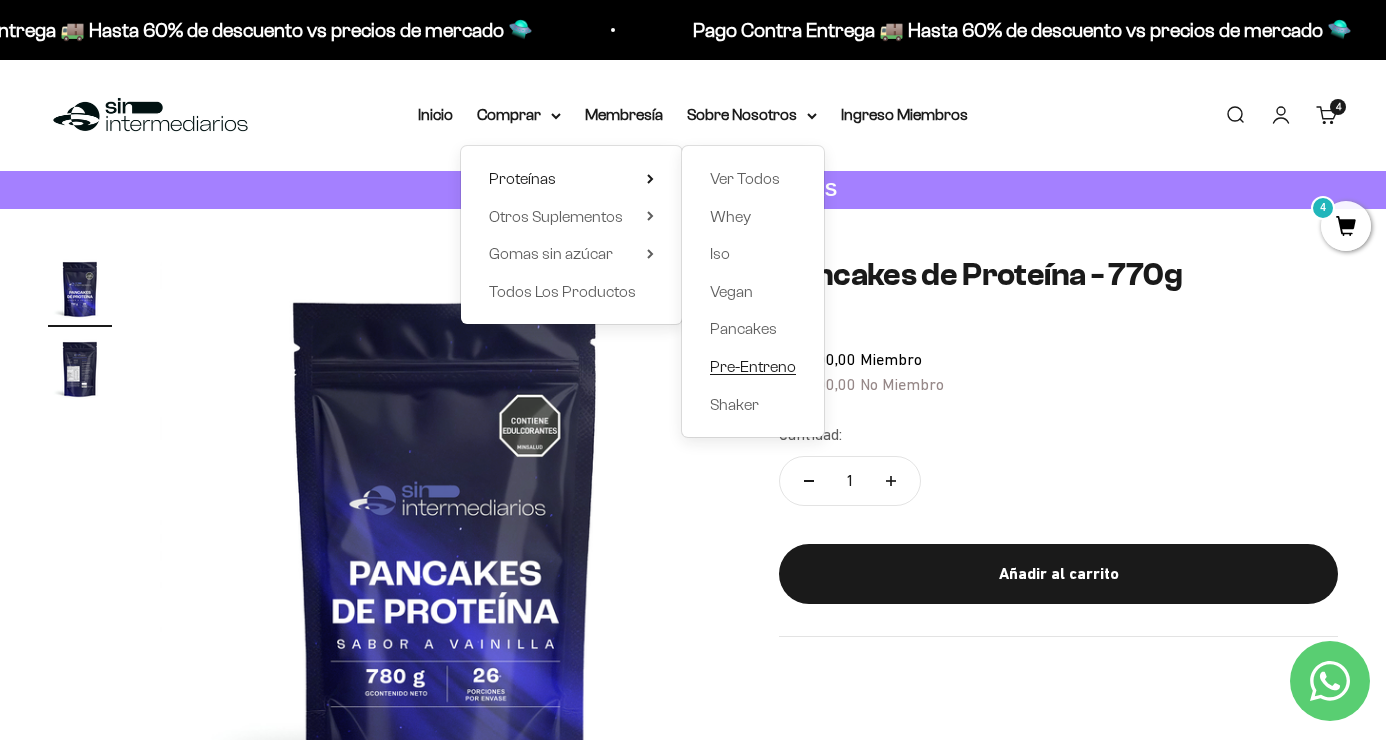 click on "Pre-Entreno" at bounding box center [753, 366] 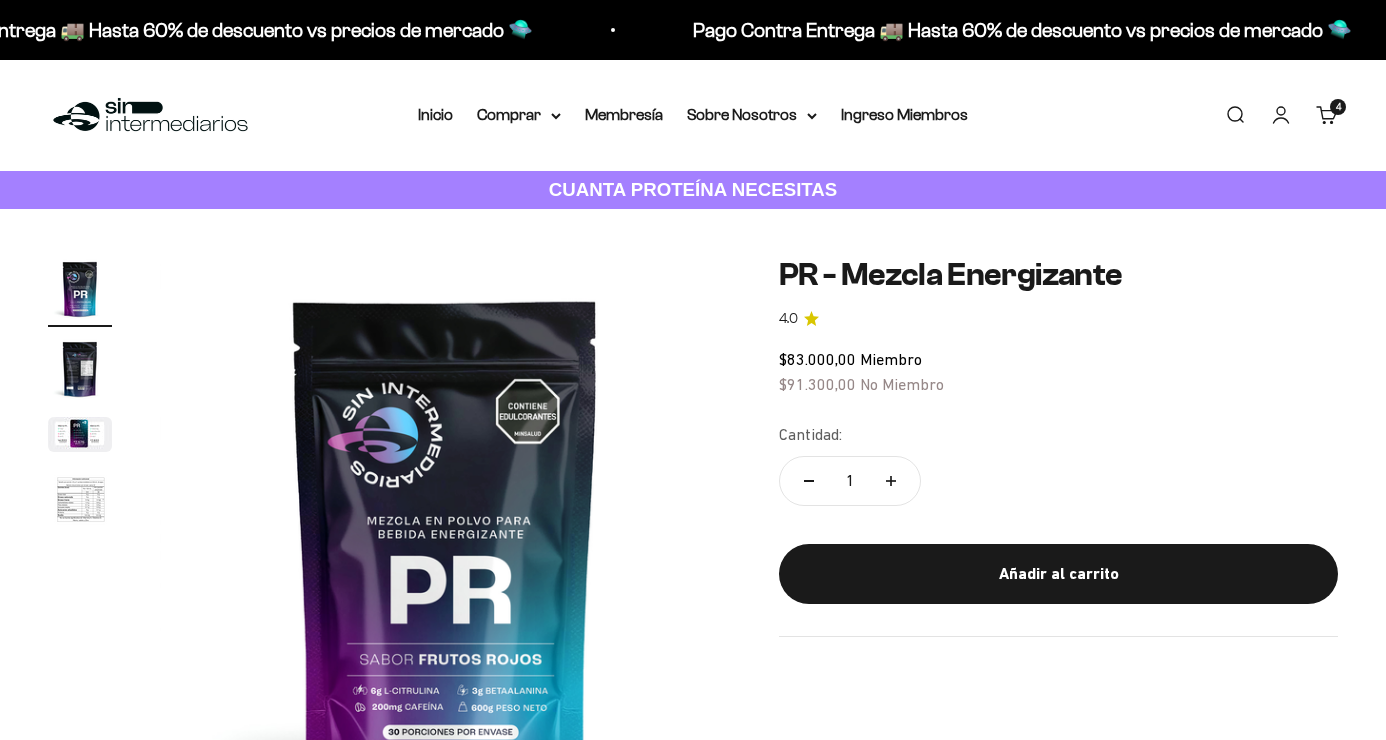 scroll, scrollTop: 0, scrollLeft: 0, axis: both 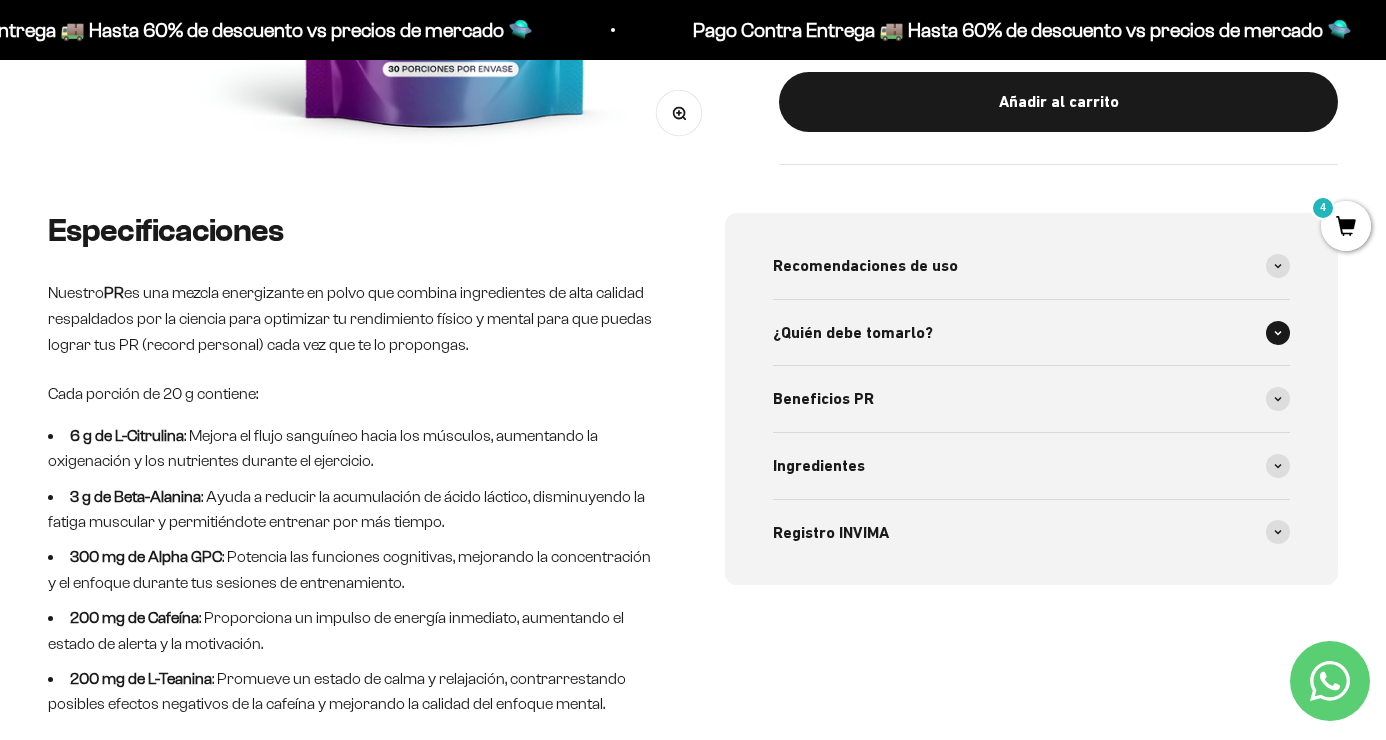 click 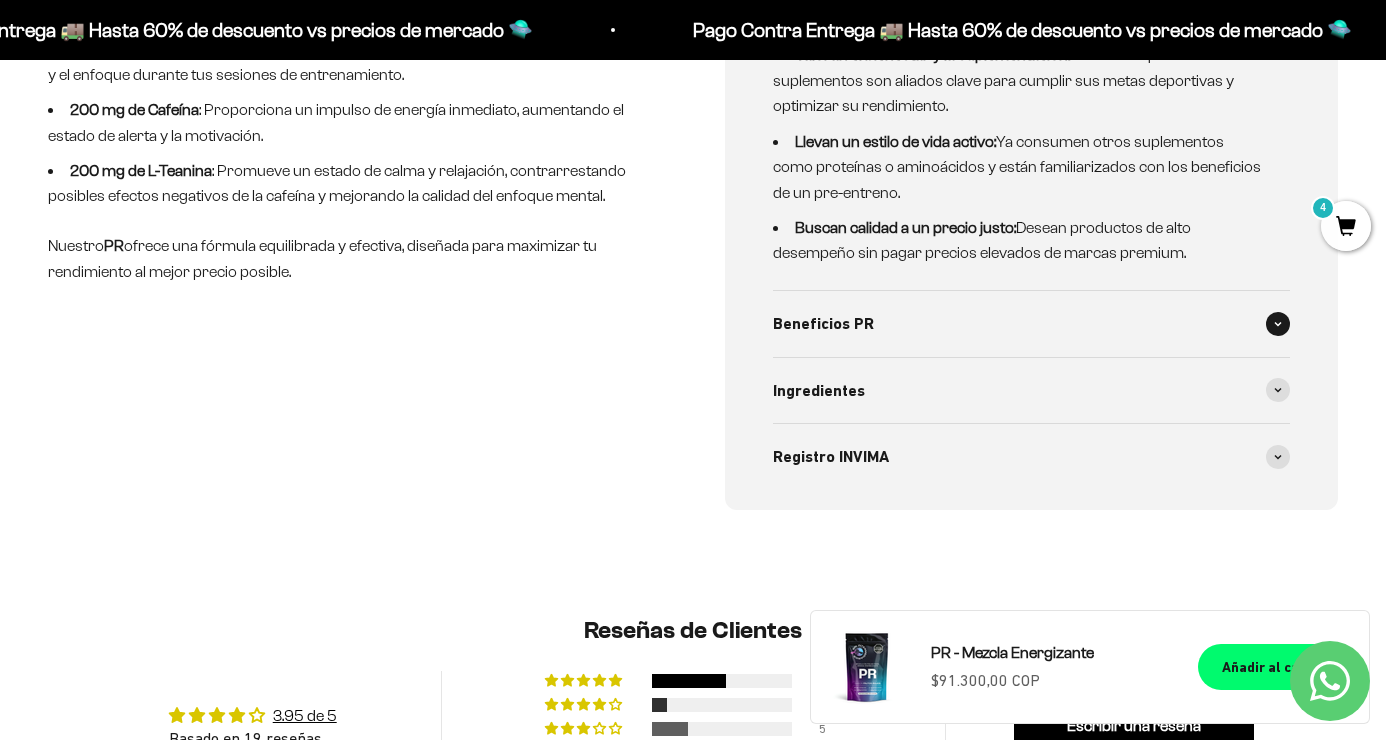 scroll, scrollTop: 1185, scrollLeft: 0, axis: vertical 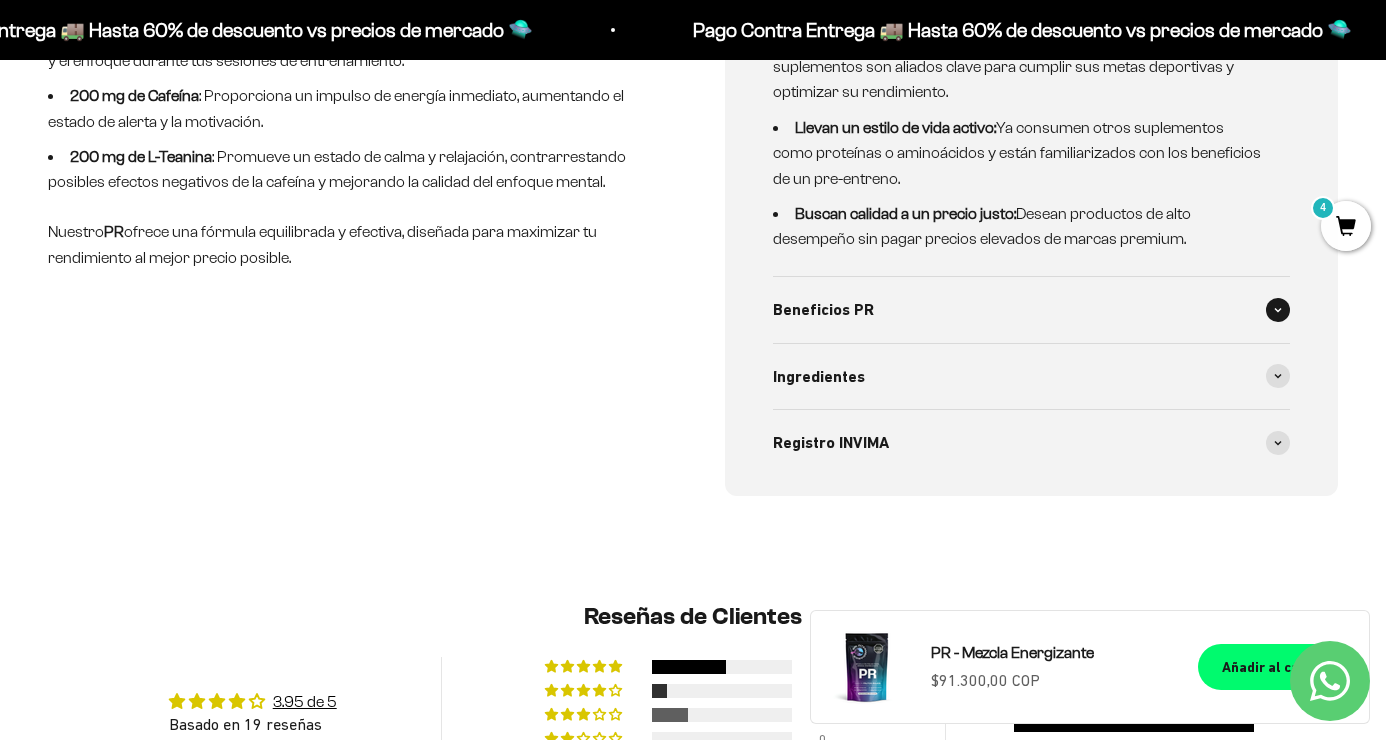 click 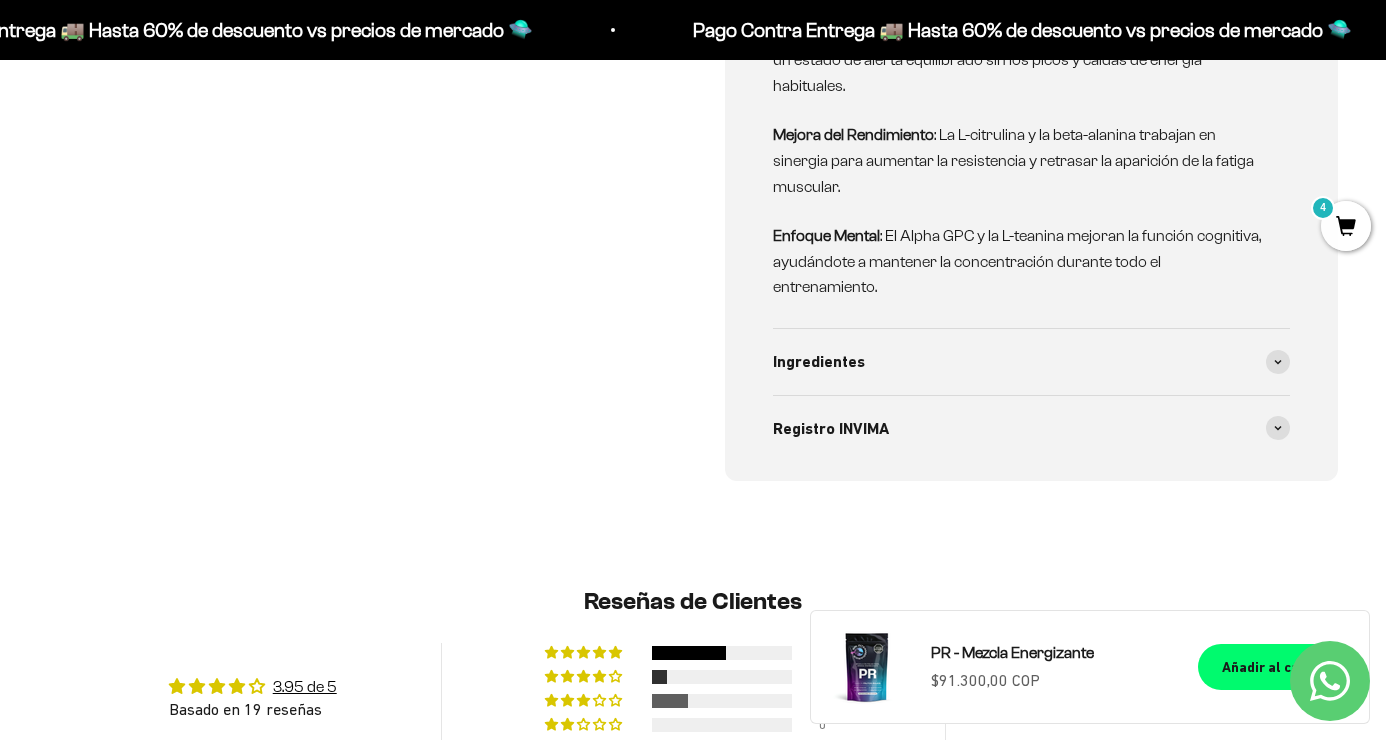 scroll, scrollTop: 1506, scrollLeft: 0, axis: vertical 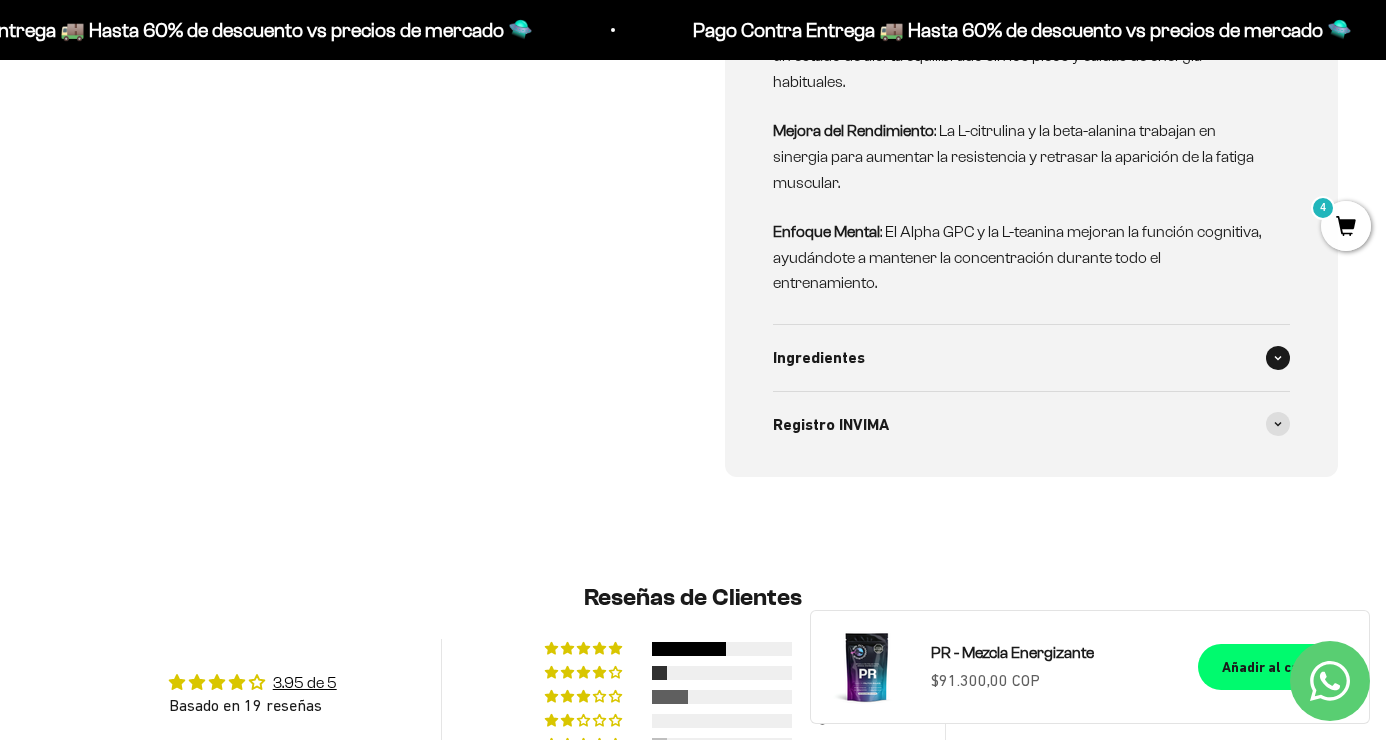 click 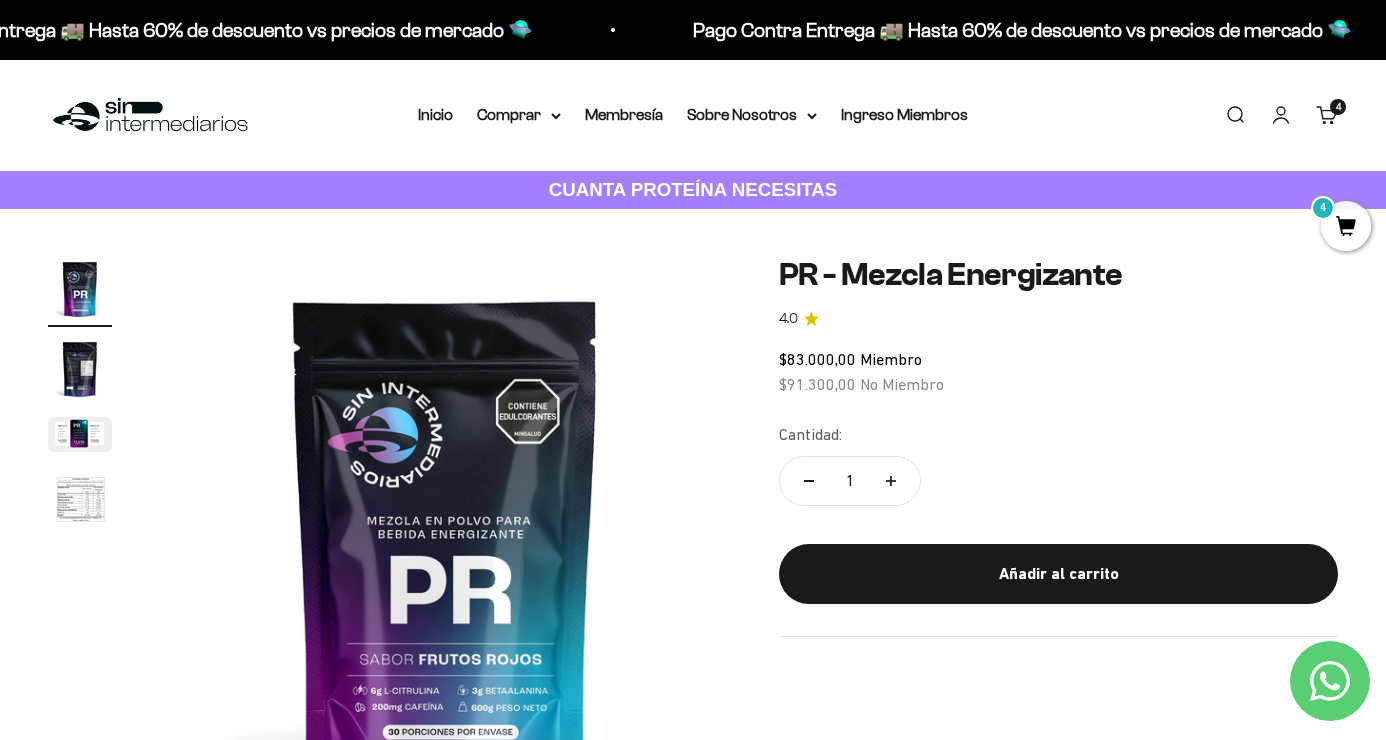 scroll, scrollTop: 0, scrollLeft: 0, axis: both 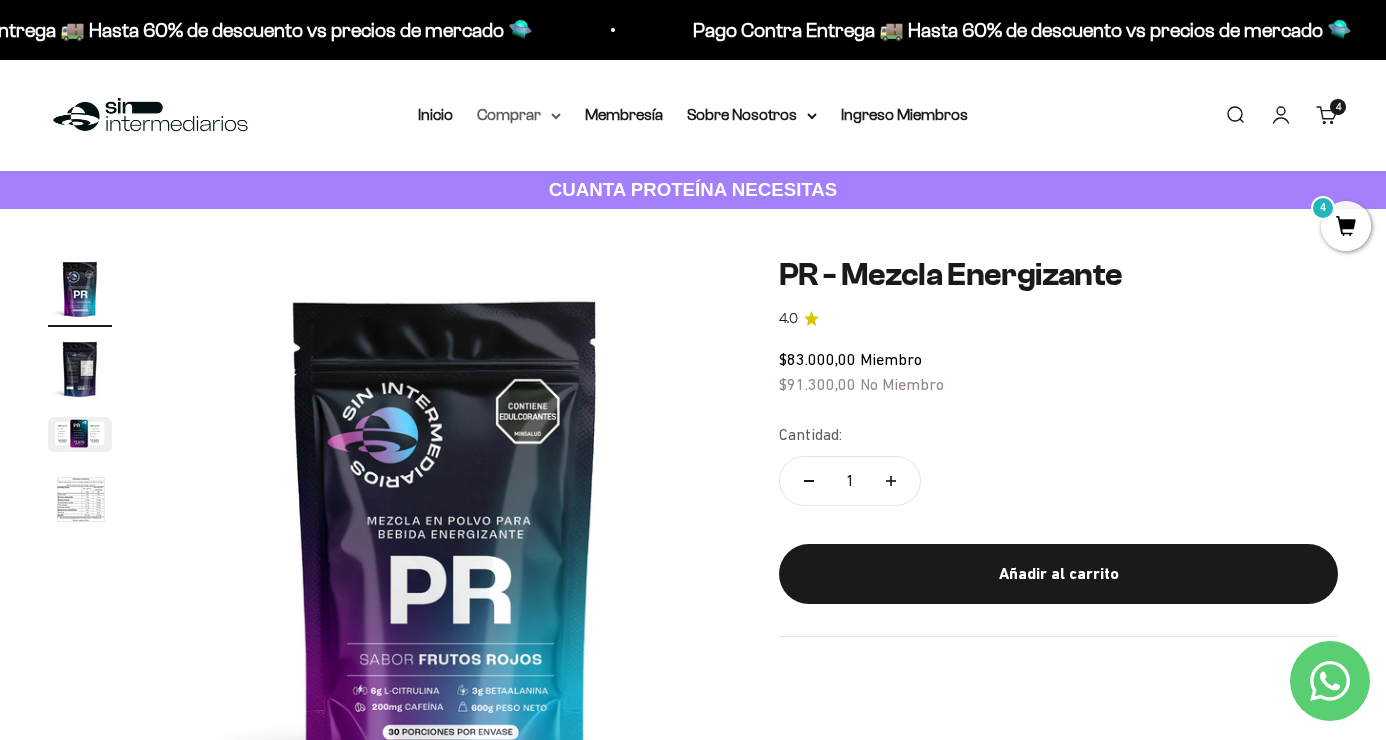click on "Comprar" at bounding box center (519, 115) 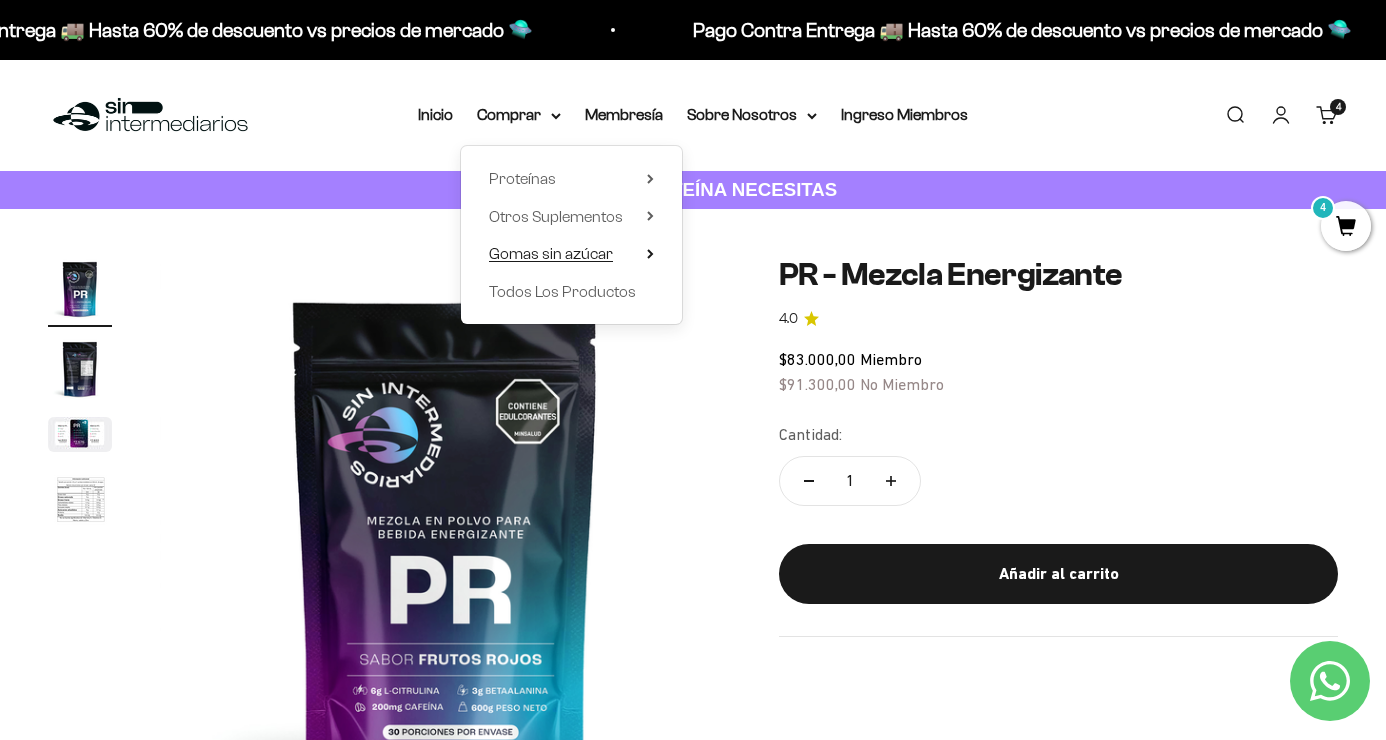 click on "Gomas sin azúcar" at bounding box center (551, 253) 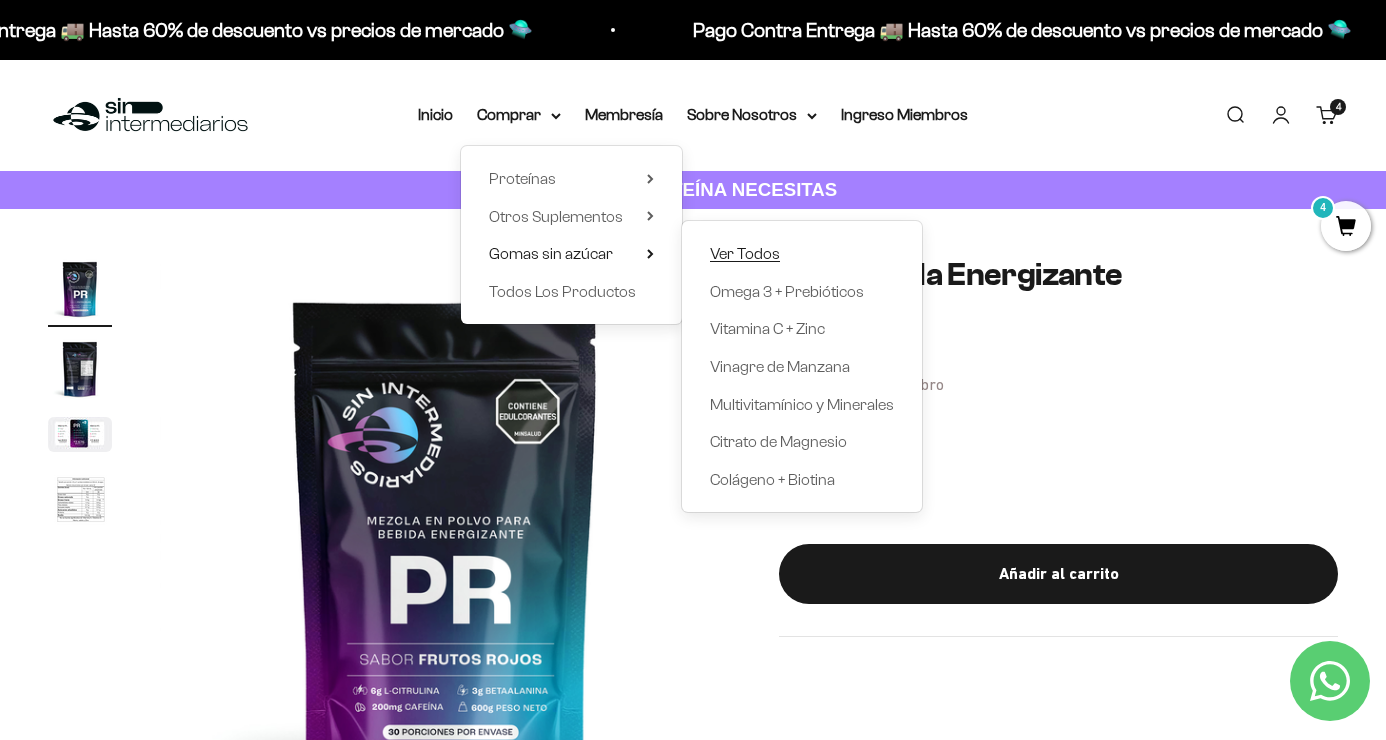 click on "Ver Todos" at bounding box center (745, 253) 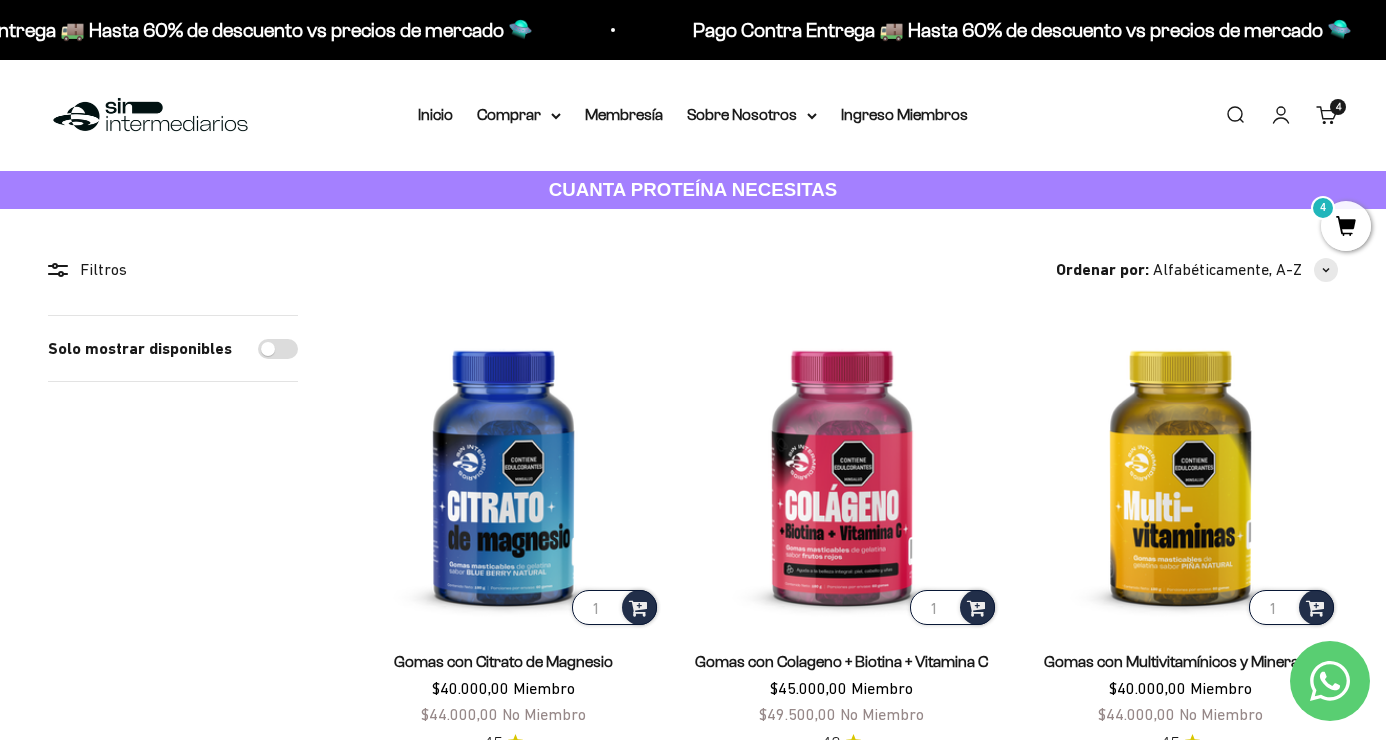 scroll, scrollTop: 0, scrollLeft: 0, axis: both 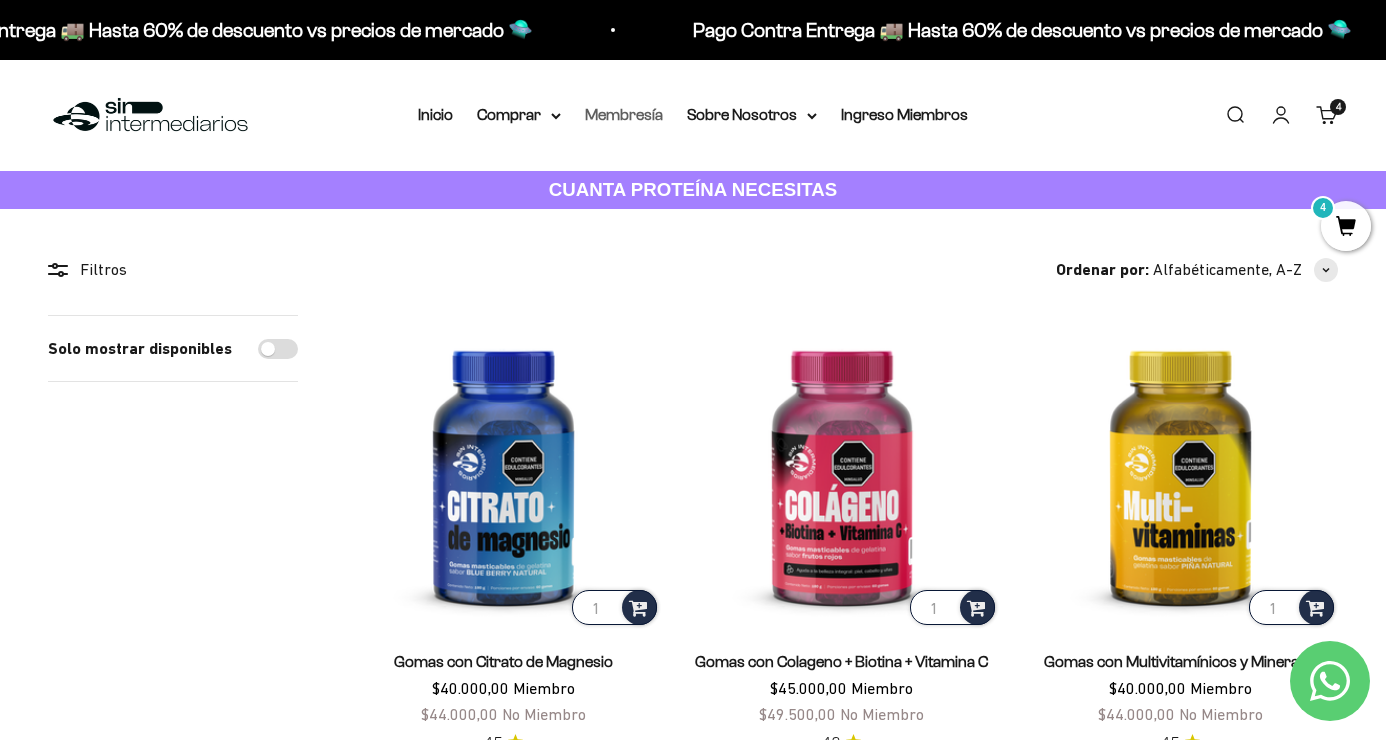 click on "Membresía" at bounding box center [624, 114] 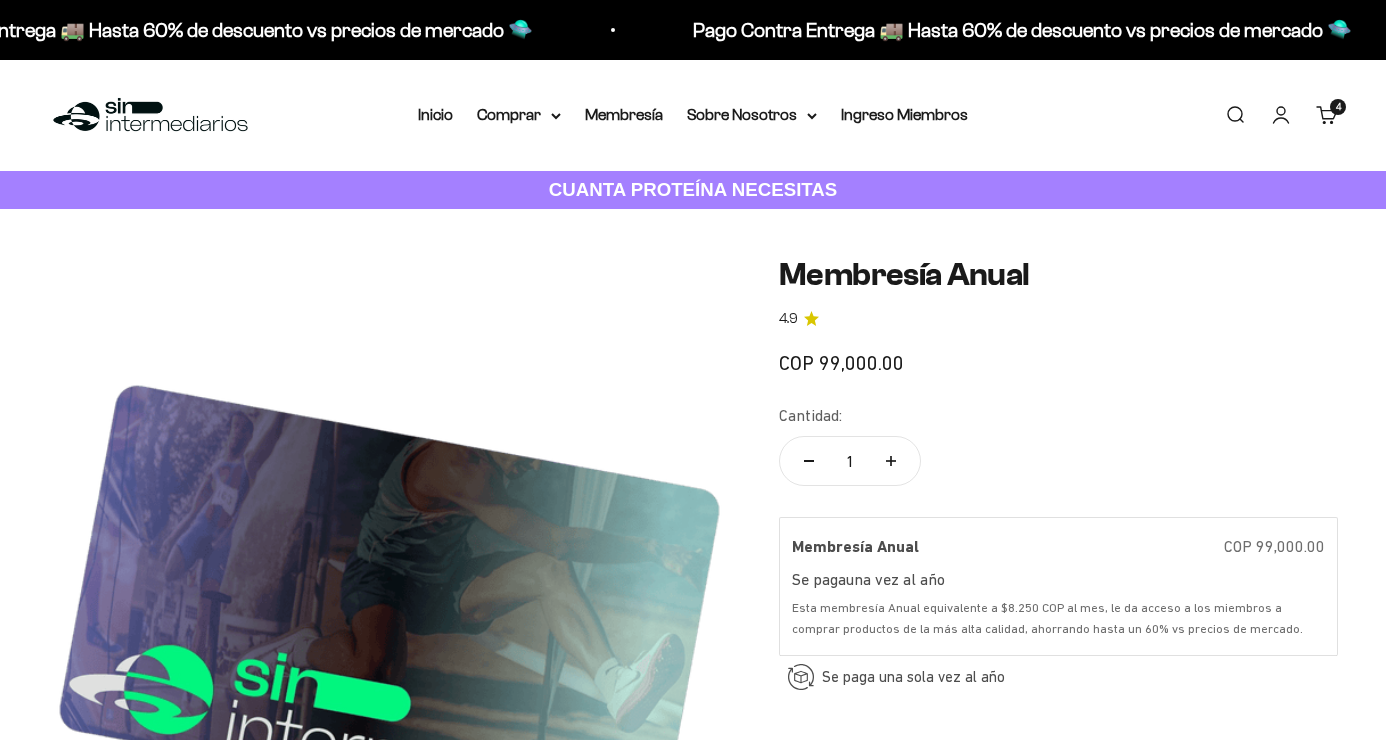 scroll, scrollTop: 0, scrollLeft: 0, axis: both 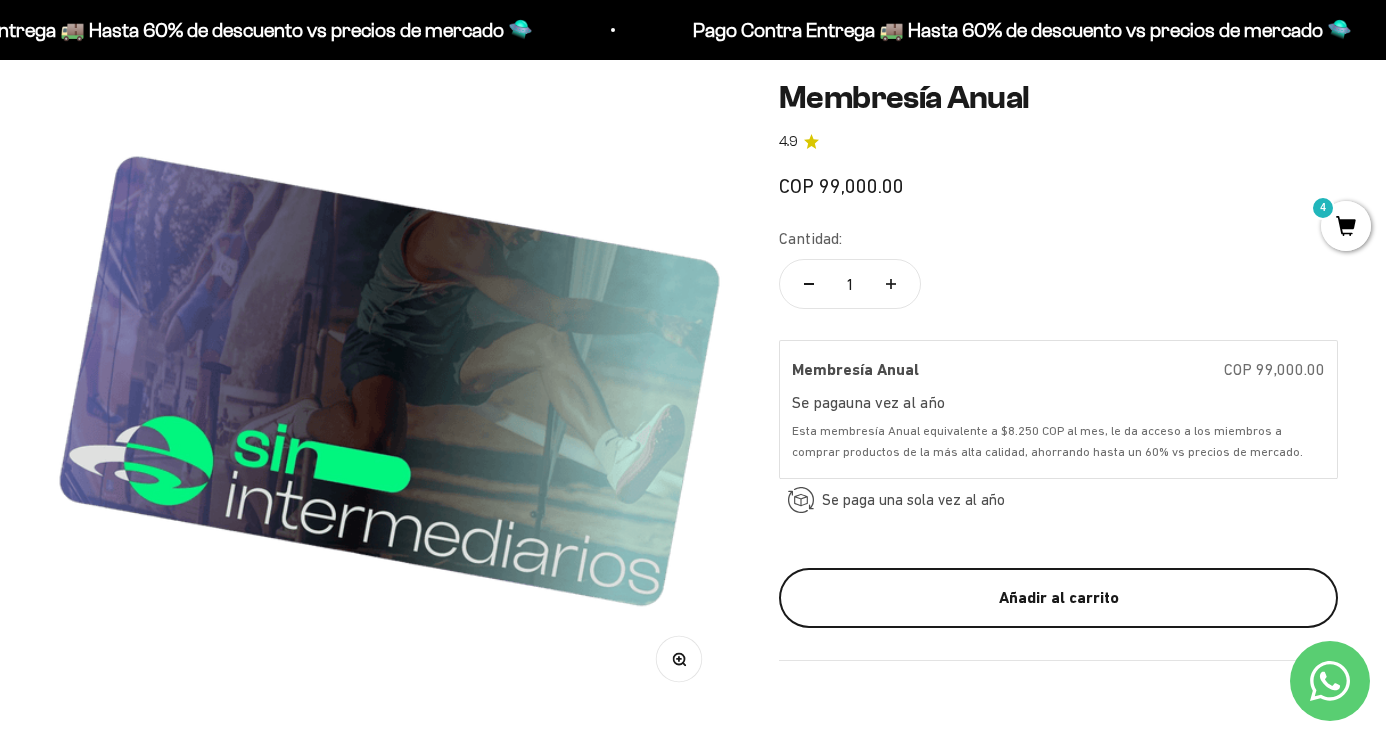 click on "Añadir al carrito" at bounding box center (1058, 598) 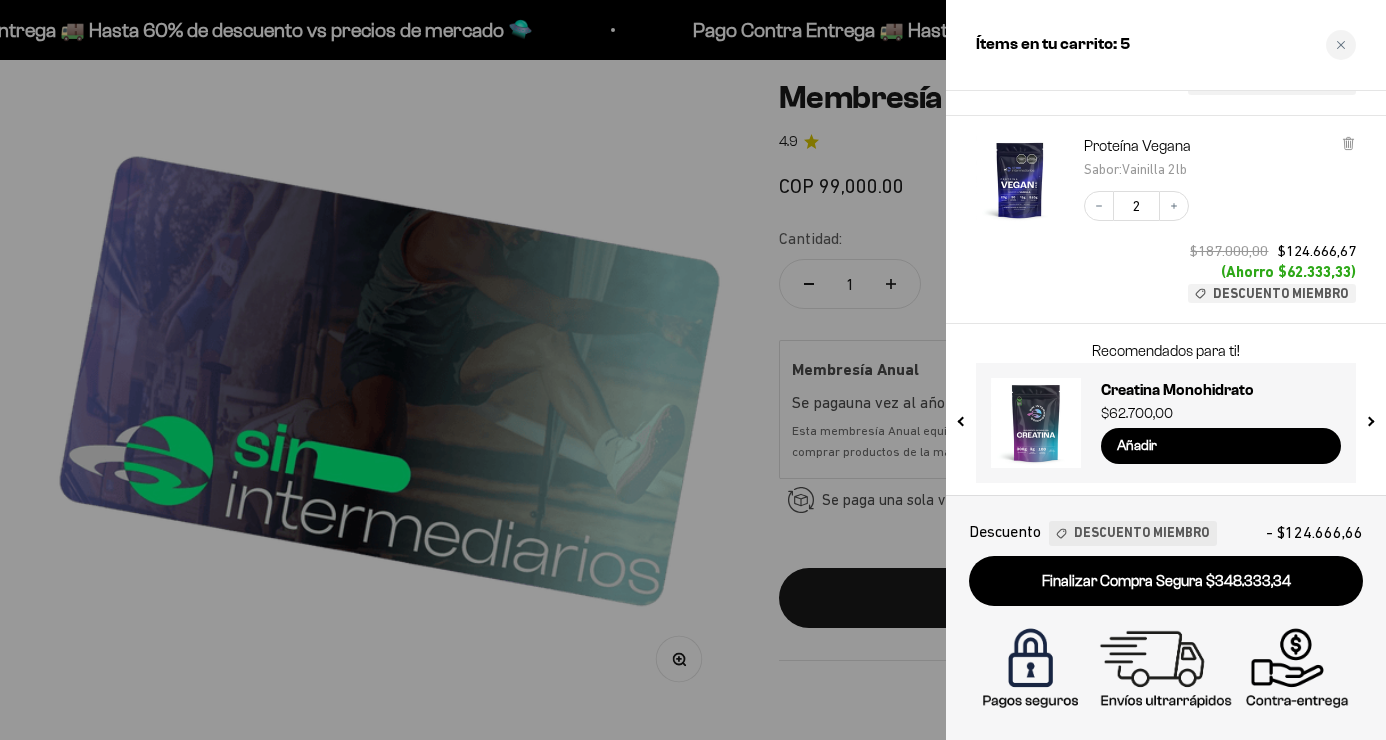 scroll, scrollTop: 384, scrollLeft: 0, axis: vertical 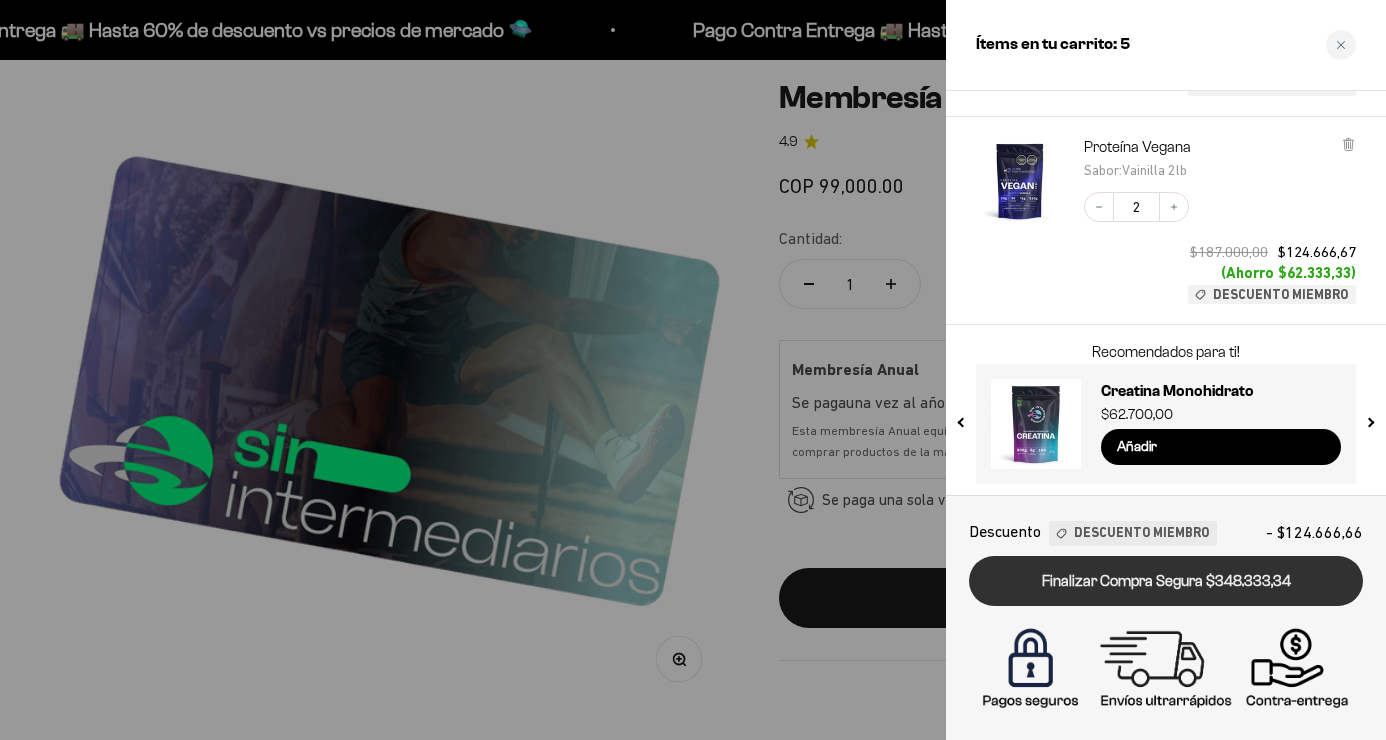 click on "Finalizar Compra Segura $348.333,34" at bounding box center (1166, 581) 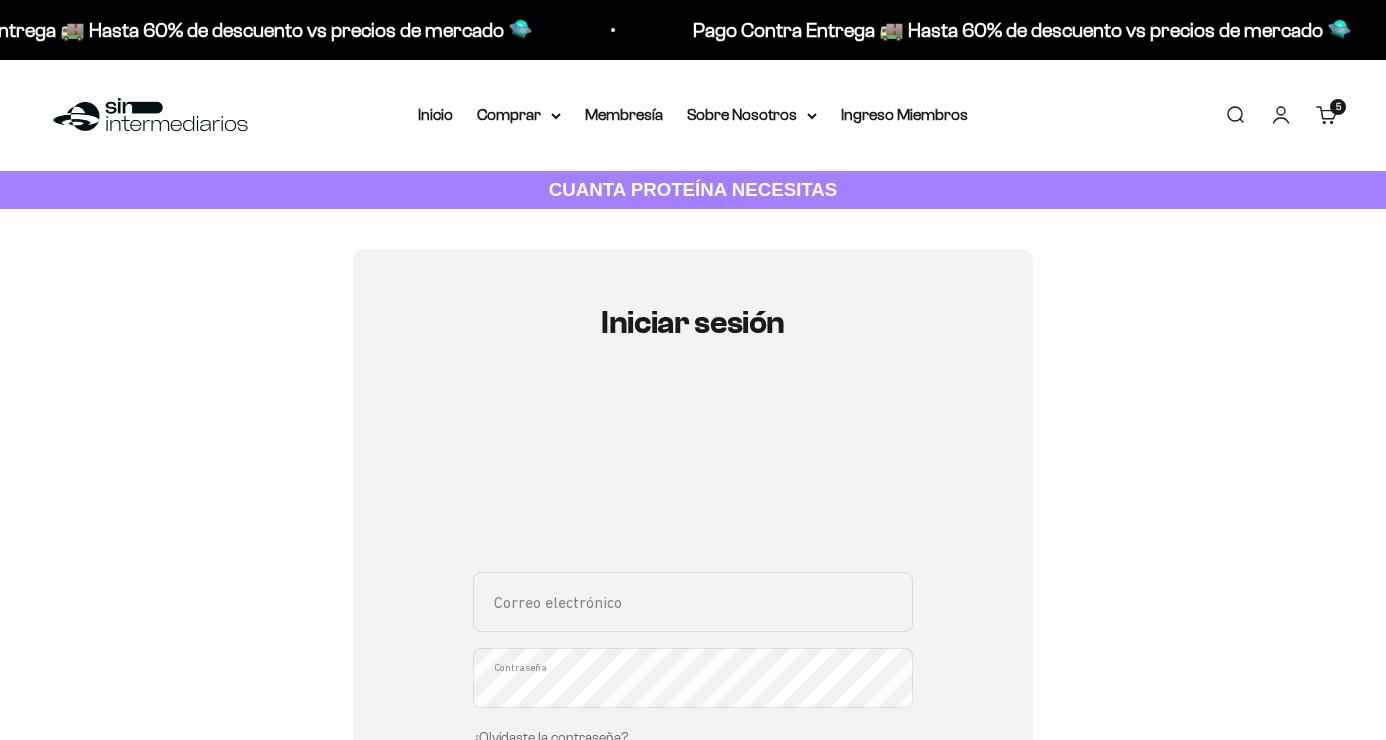 scroll, scrollTop: 0, scrollLeft: 0, axis: both 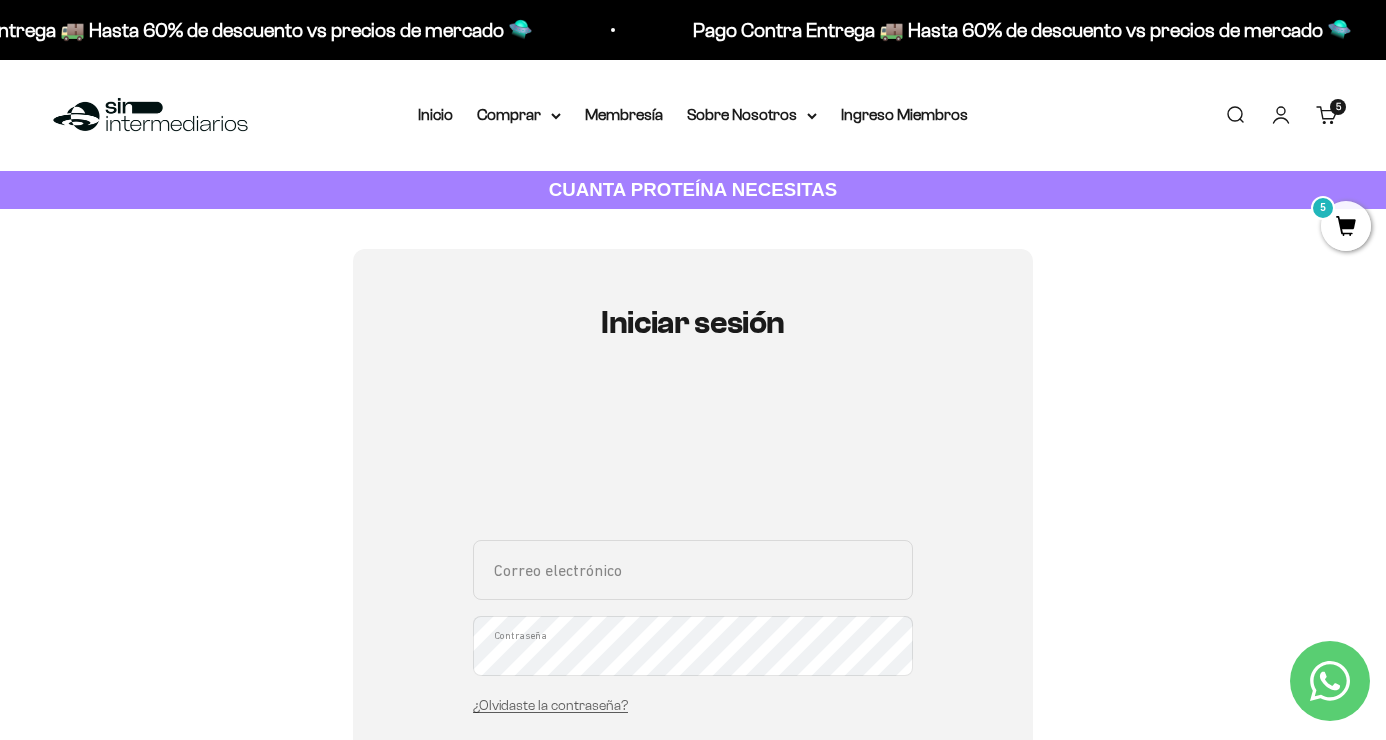type on "[USERNAME]@[DOMAIN].com" 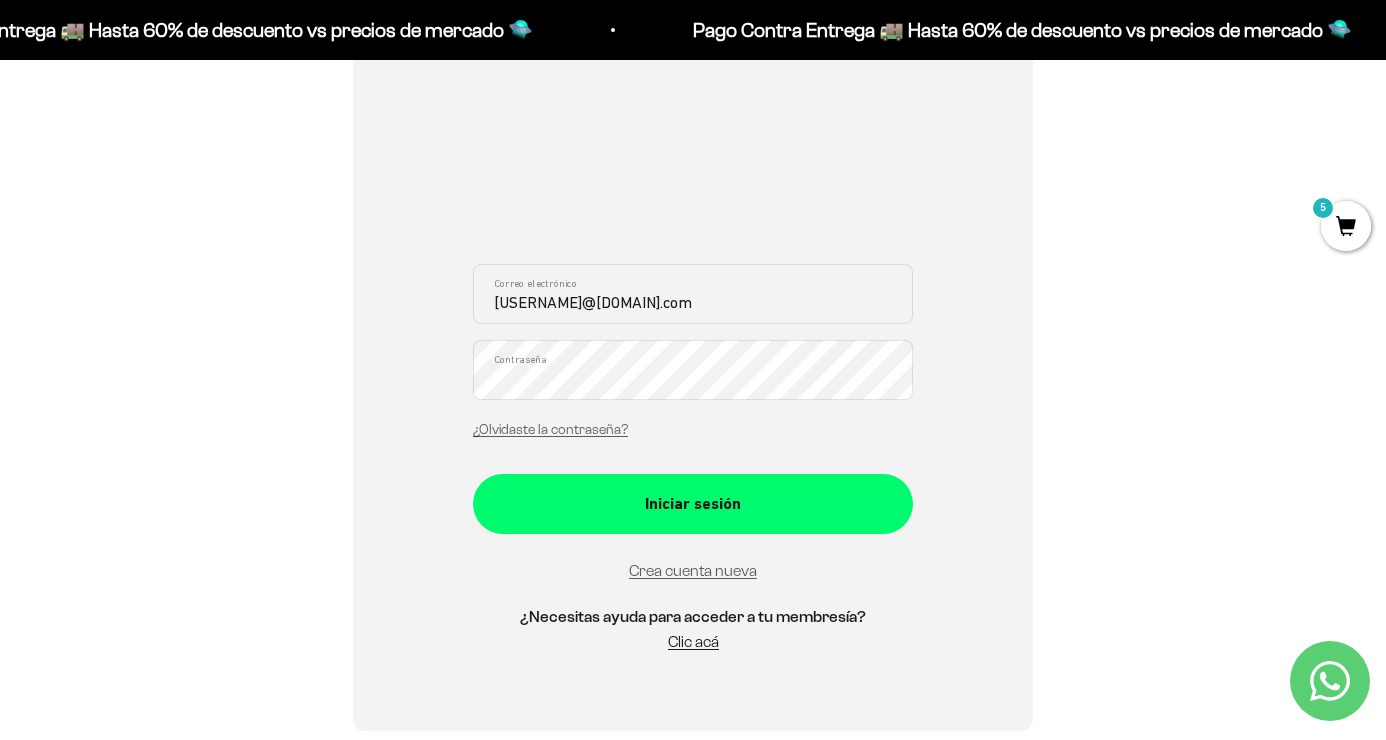 scroll, scrollTop: 295, scrollLeft: 0, axis: vertical 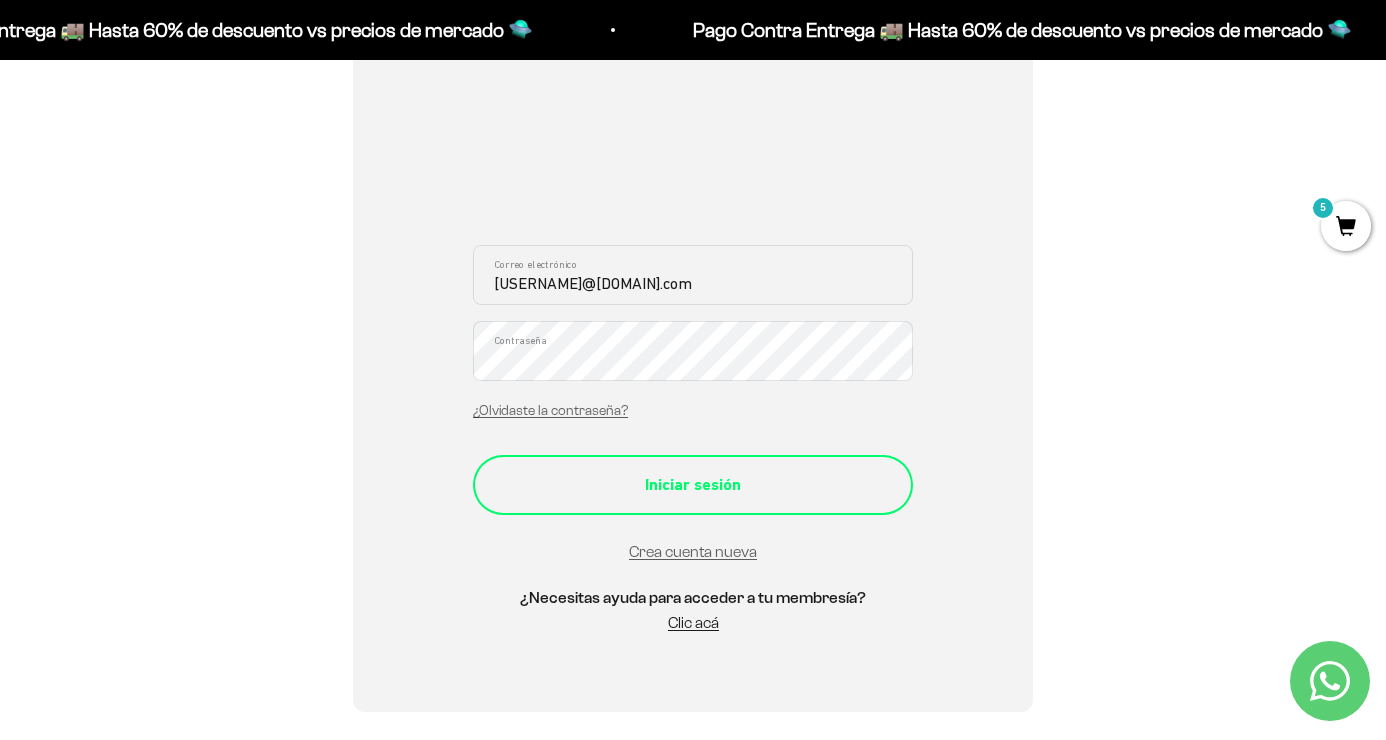 click on "Iniciar sesión" at bounding box center (693, 485) 